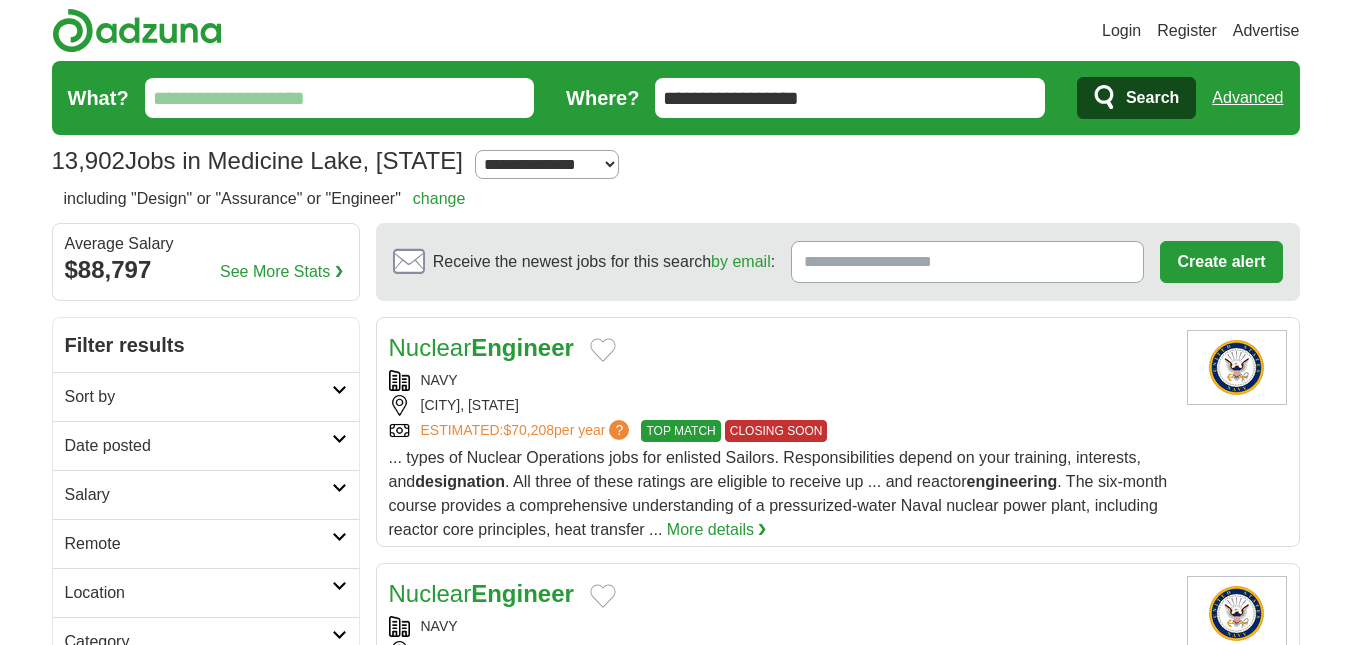 scroll, scrollTop: 0, scrollLeft: 0, axis: both 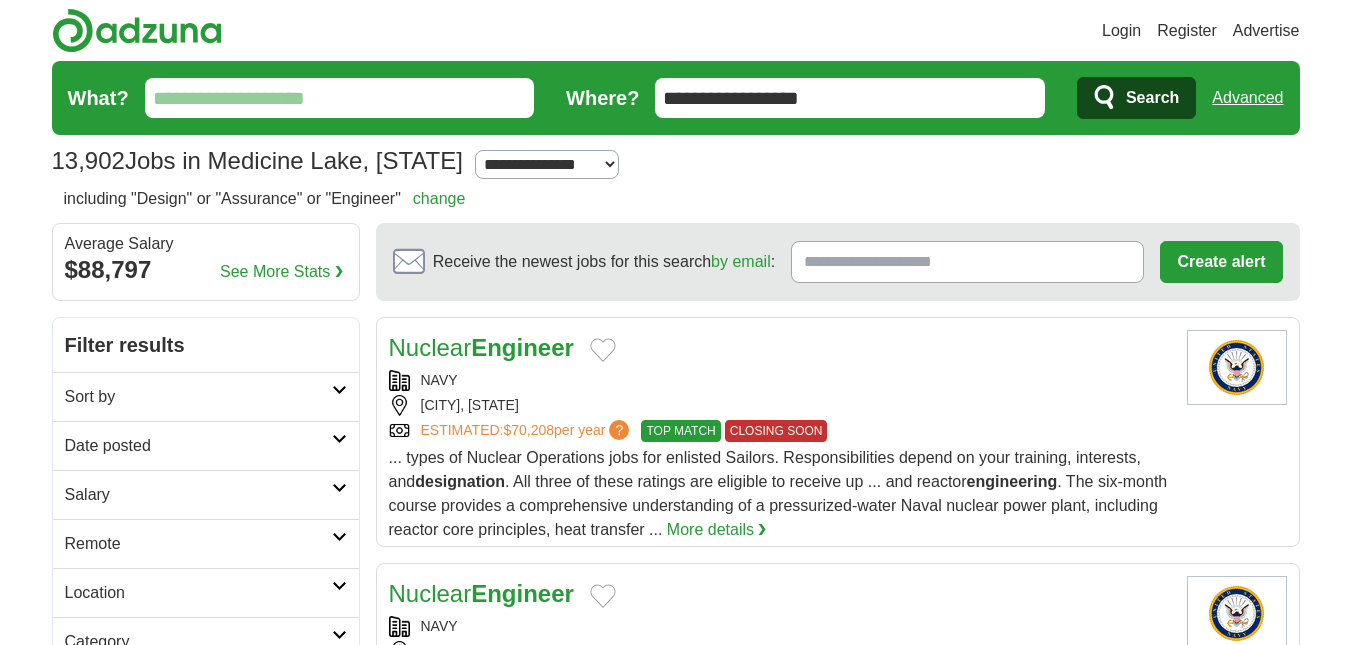 click on "change" at bounding box center [439, 198] 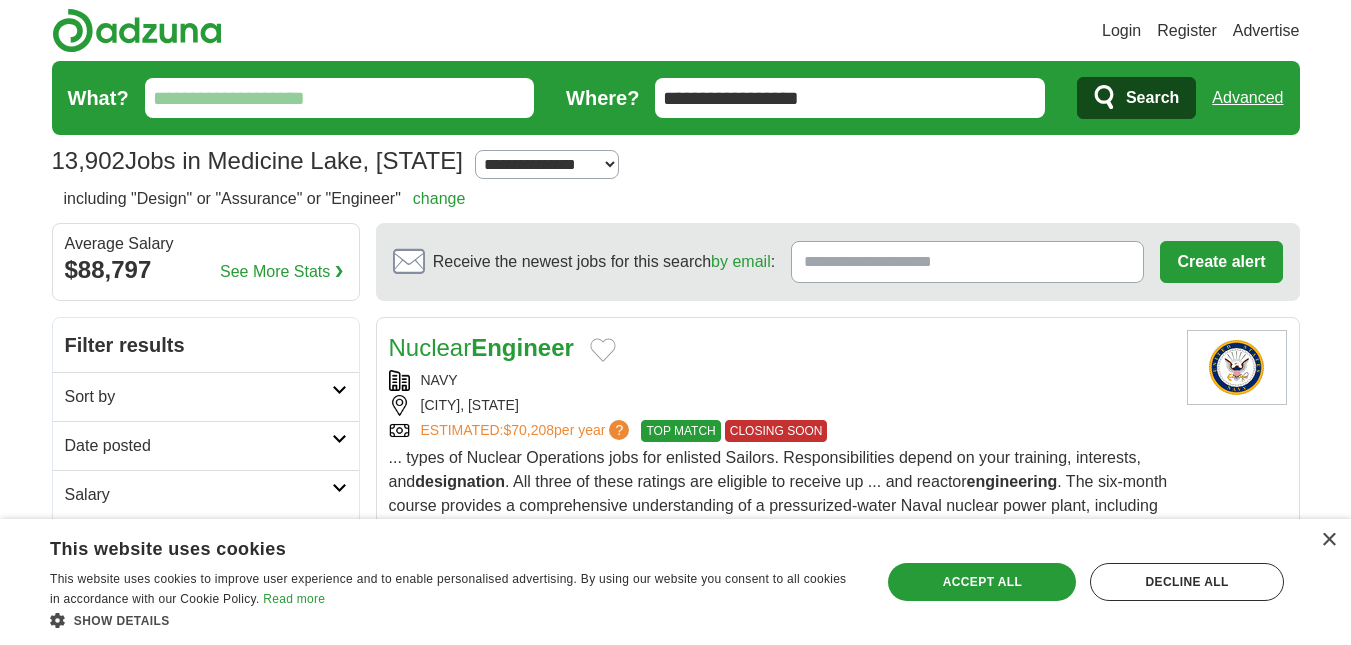 click on "**********" at bounding box center [850, 98] 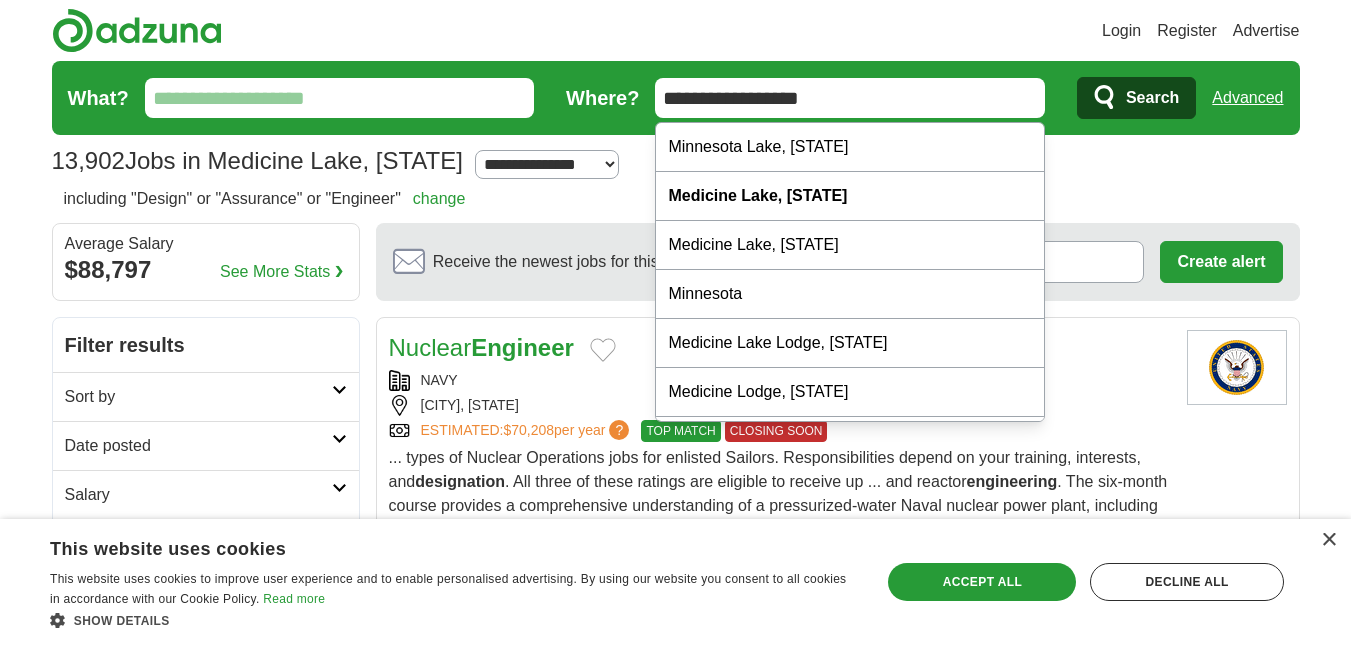 click on "**********" at bounding box center [850, 98] 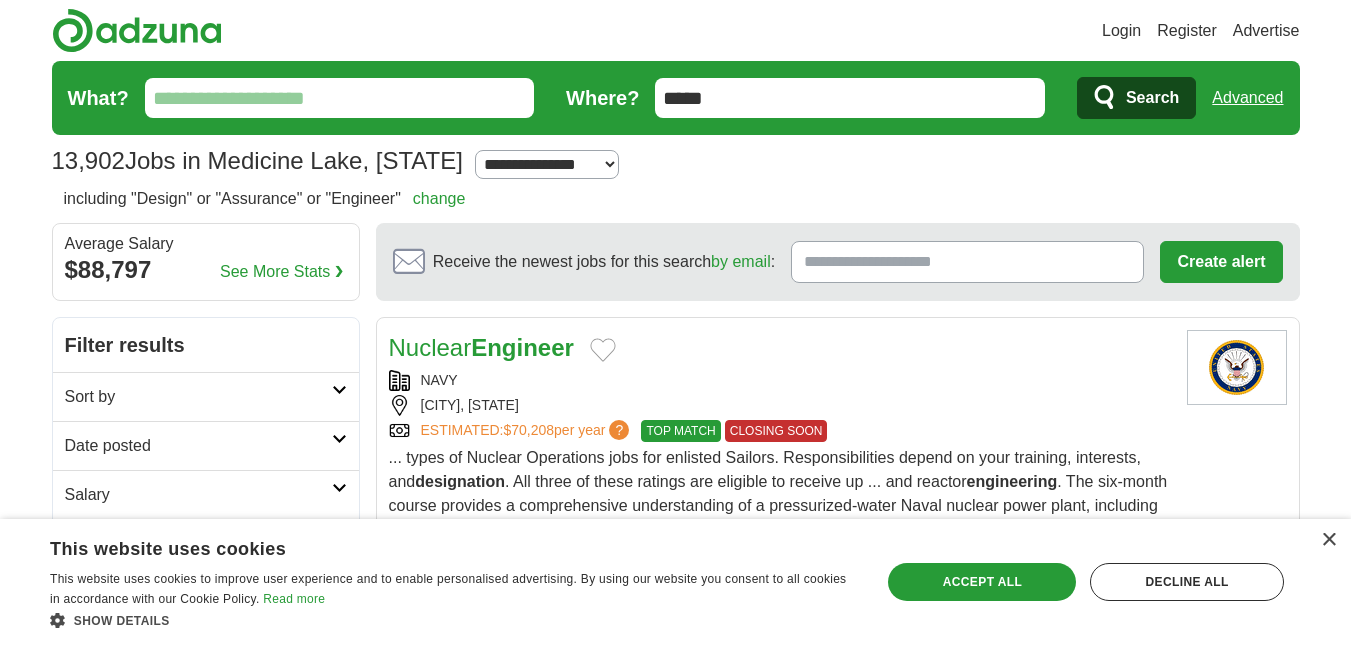 type on "*****" 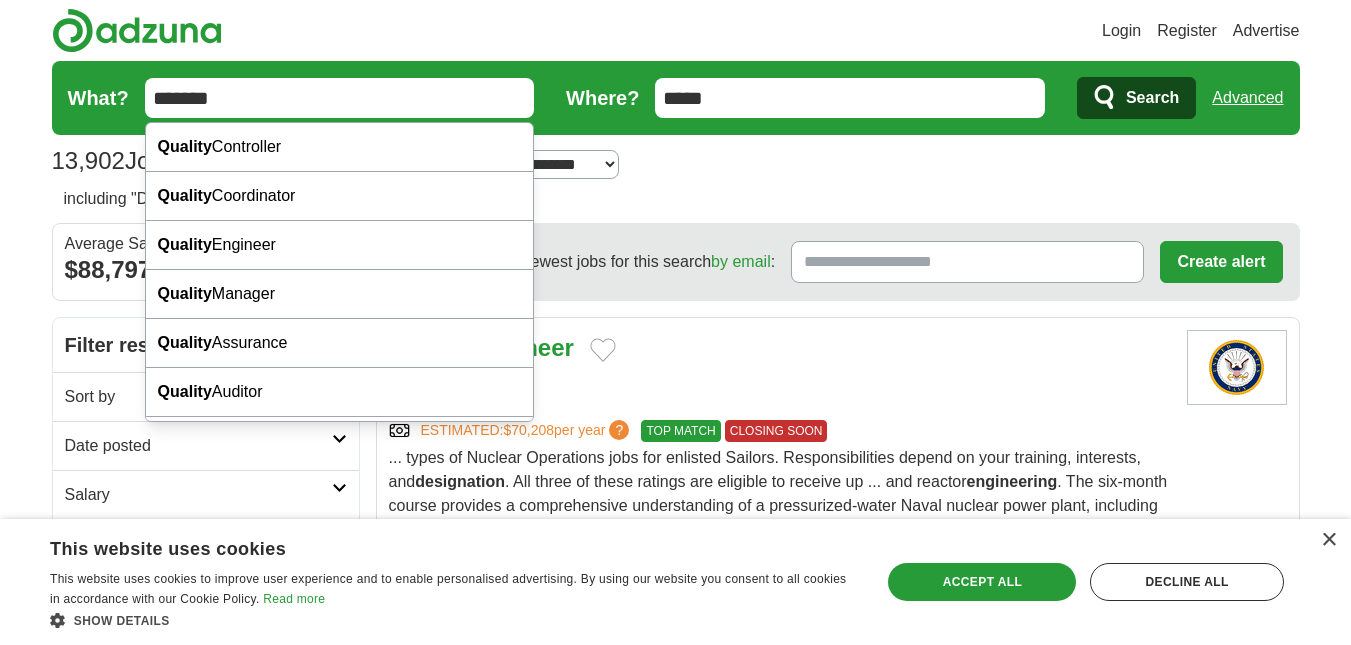 type on "*******" 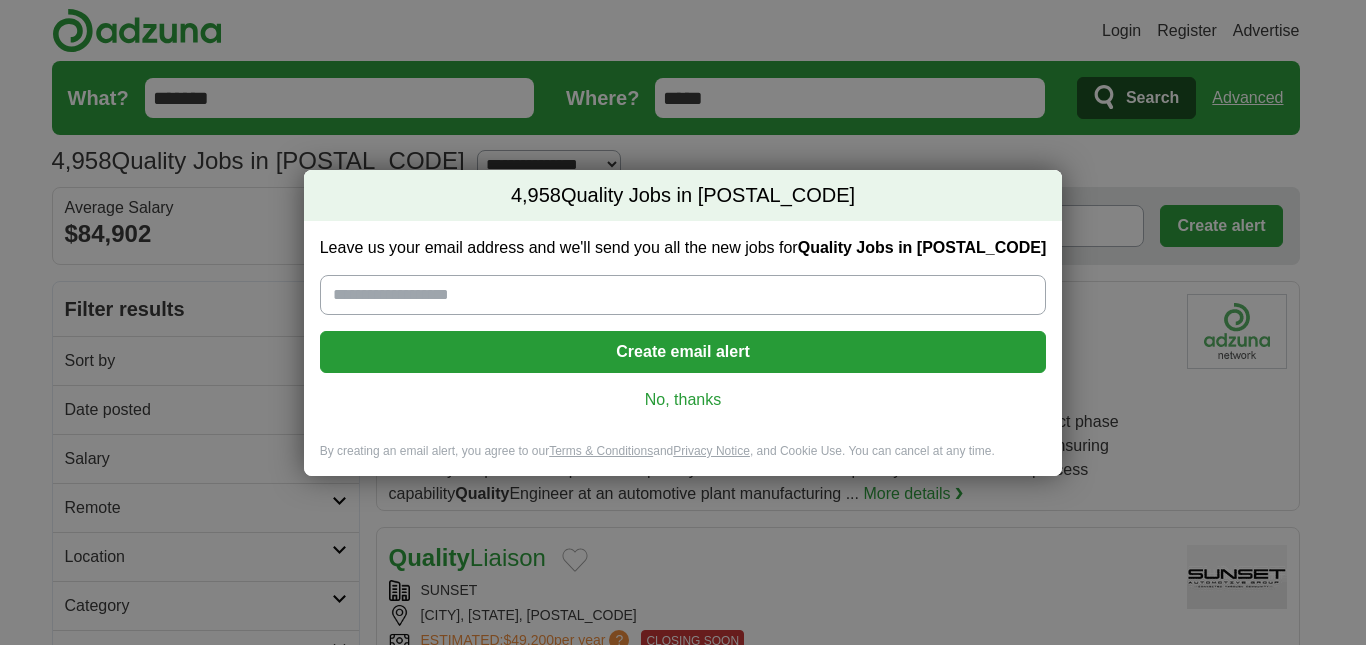 scroll, scrollTop: 0, scrollLeft: 0, axis: both 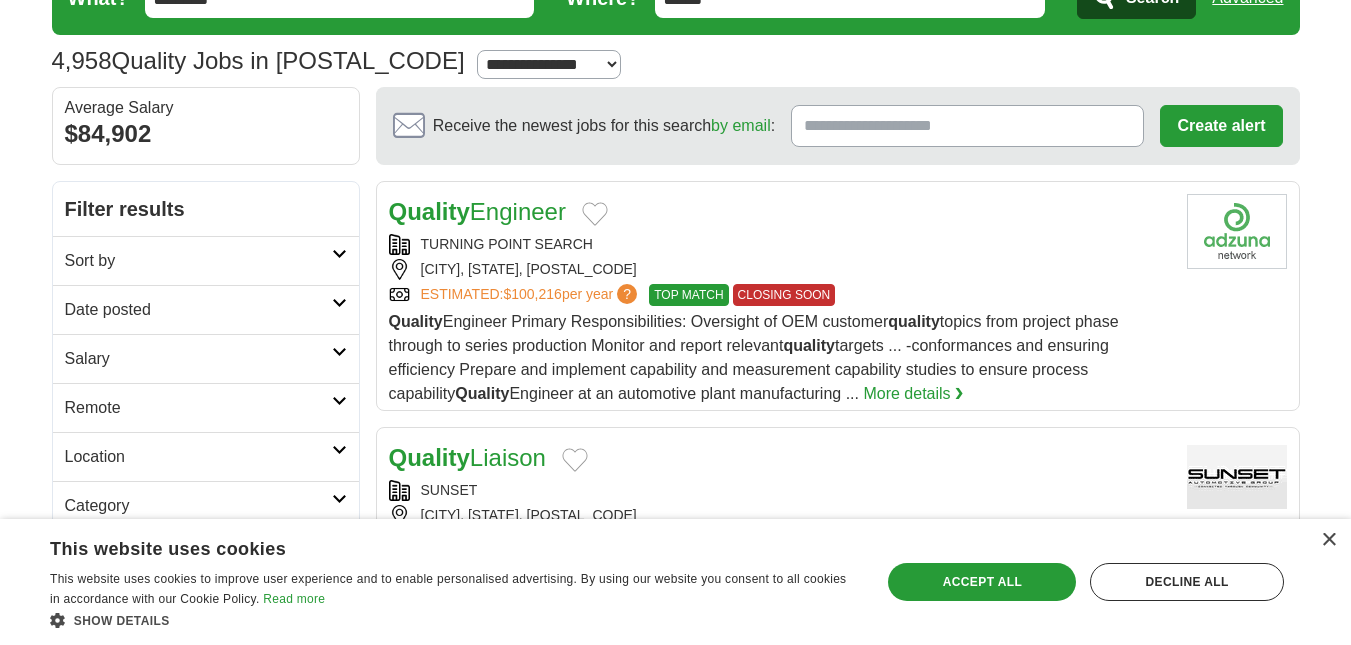click on "Quality Engineer" at bounding box center [477, 211] 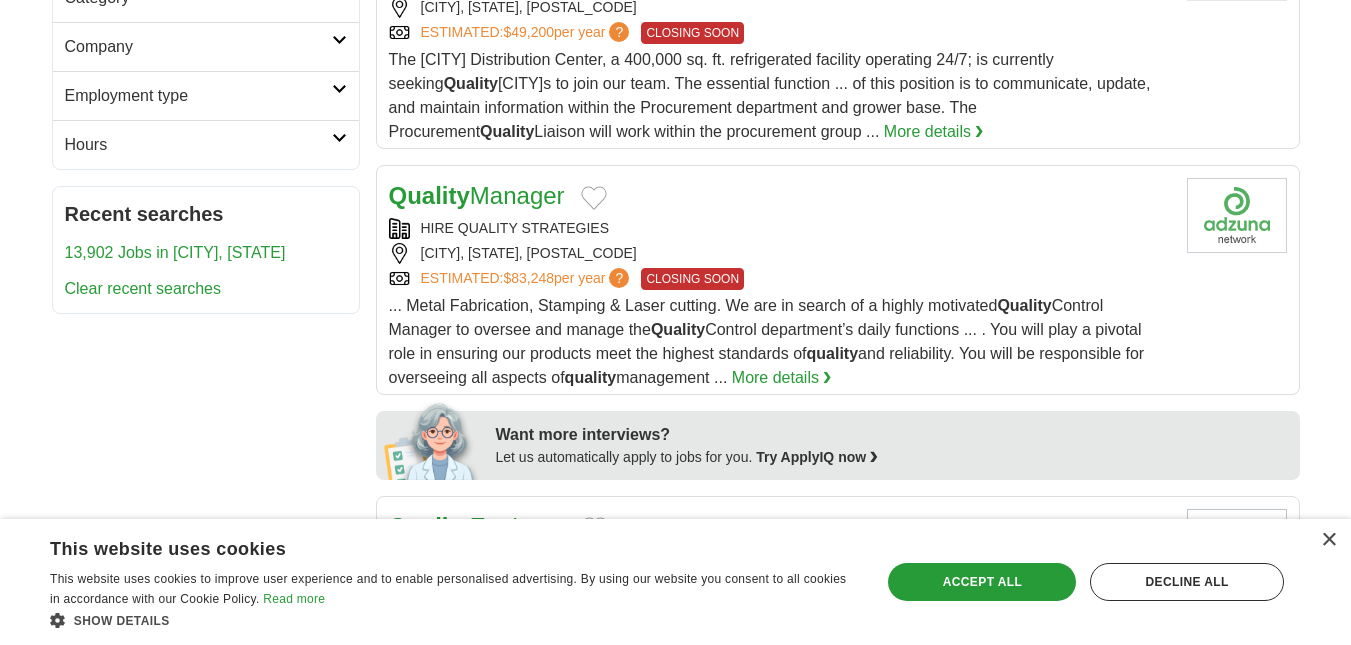 scroll, scrollTop: 600, scrollLeft: 0, axis: vertical 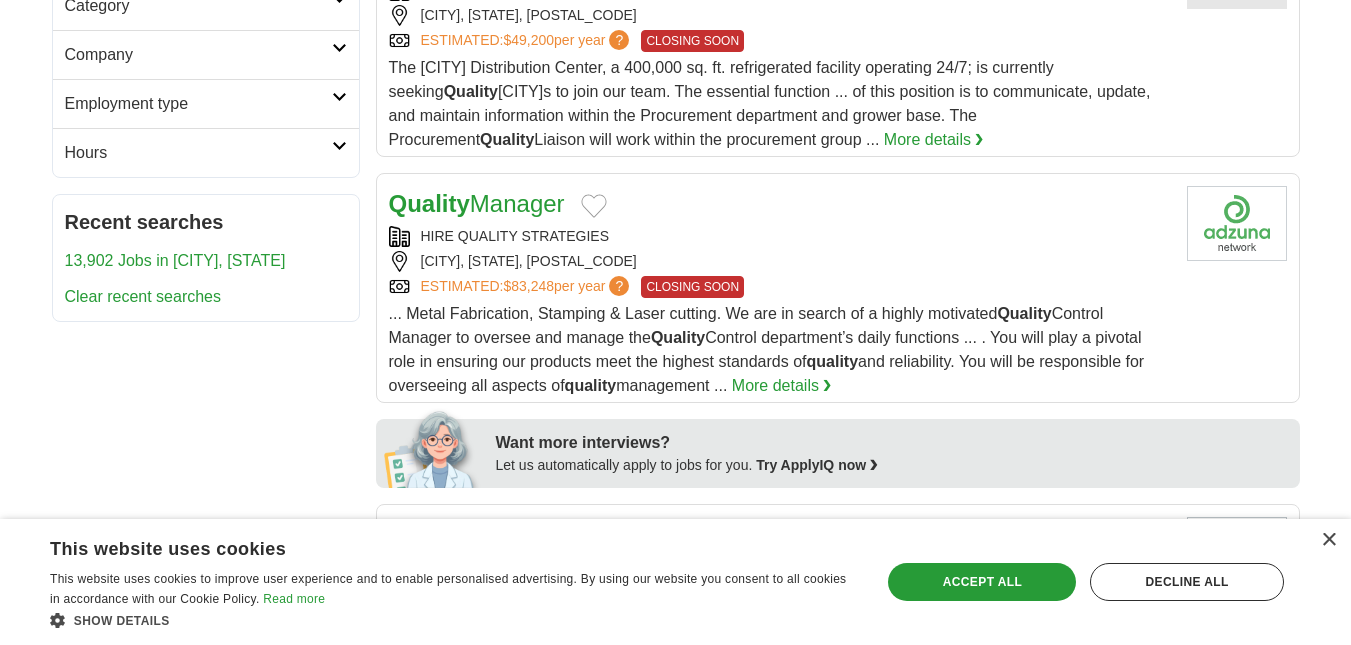 click on "Quality" at bounding box center [429, 203] 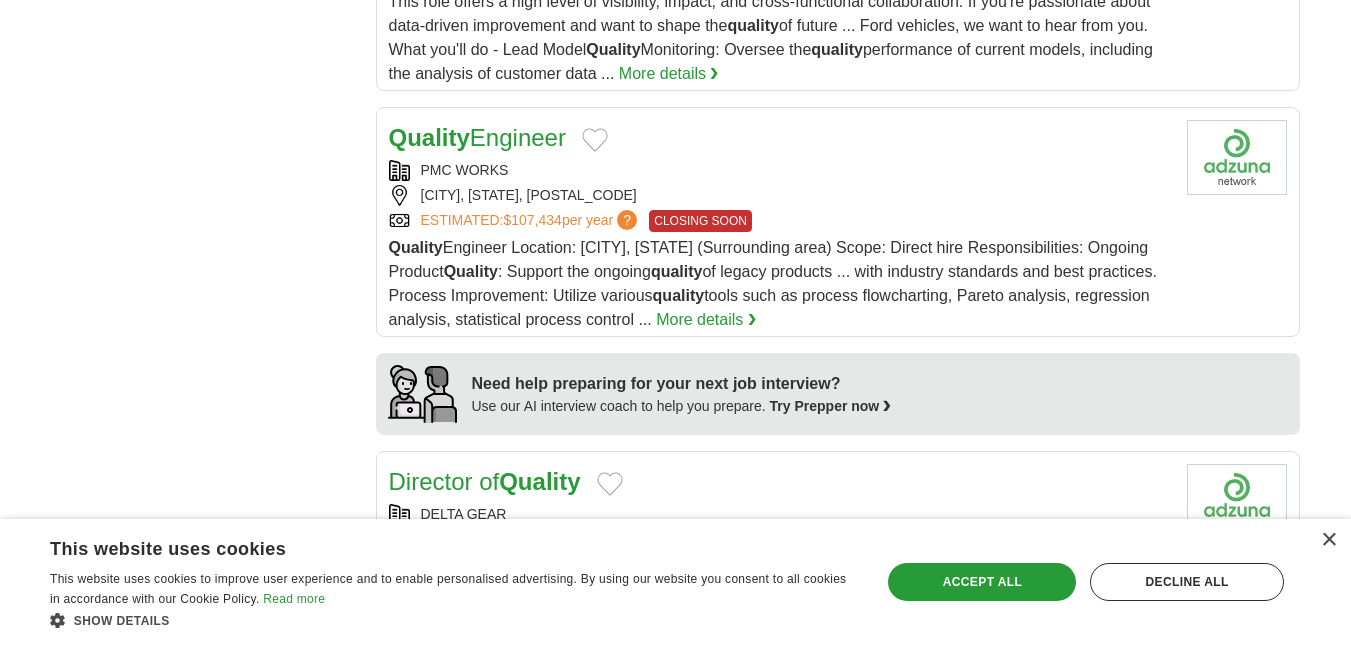 scroll, scrollTop: 1600, scrollLeft: 0, axis: vertical 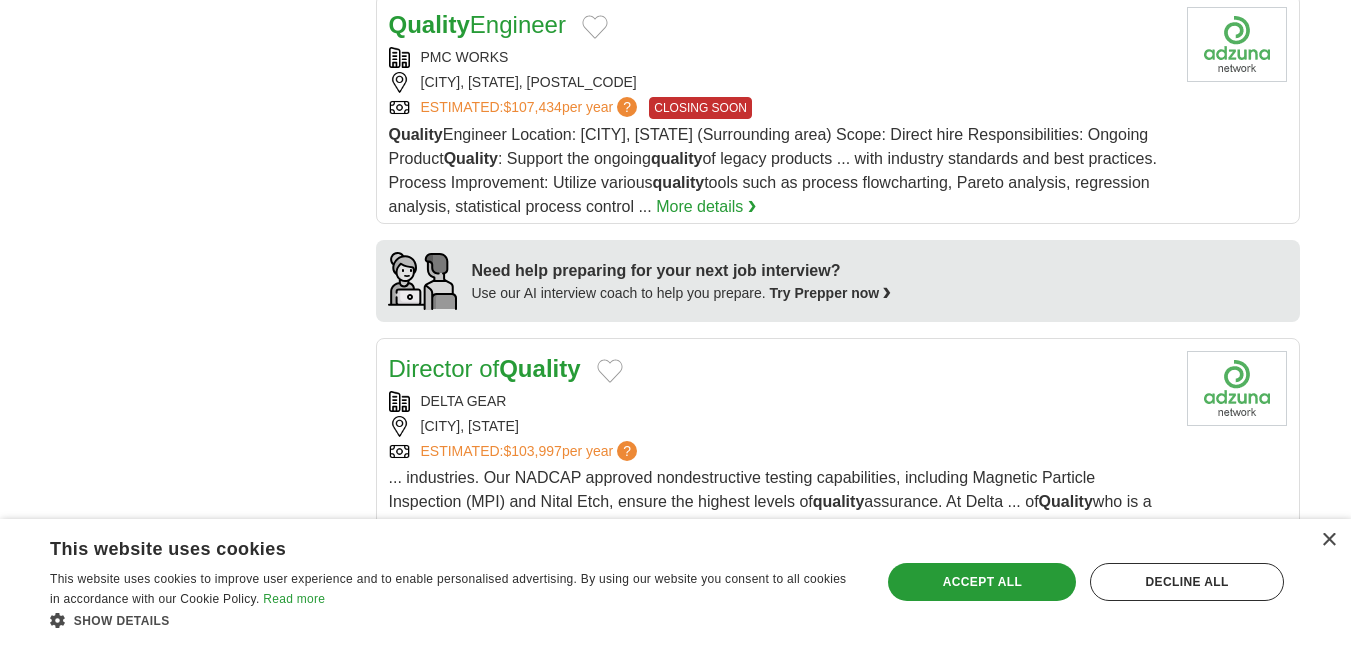 click on "Quality  Engineer" at bounding box center (477, 24) 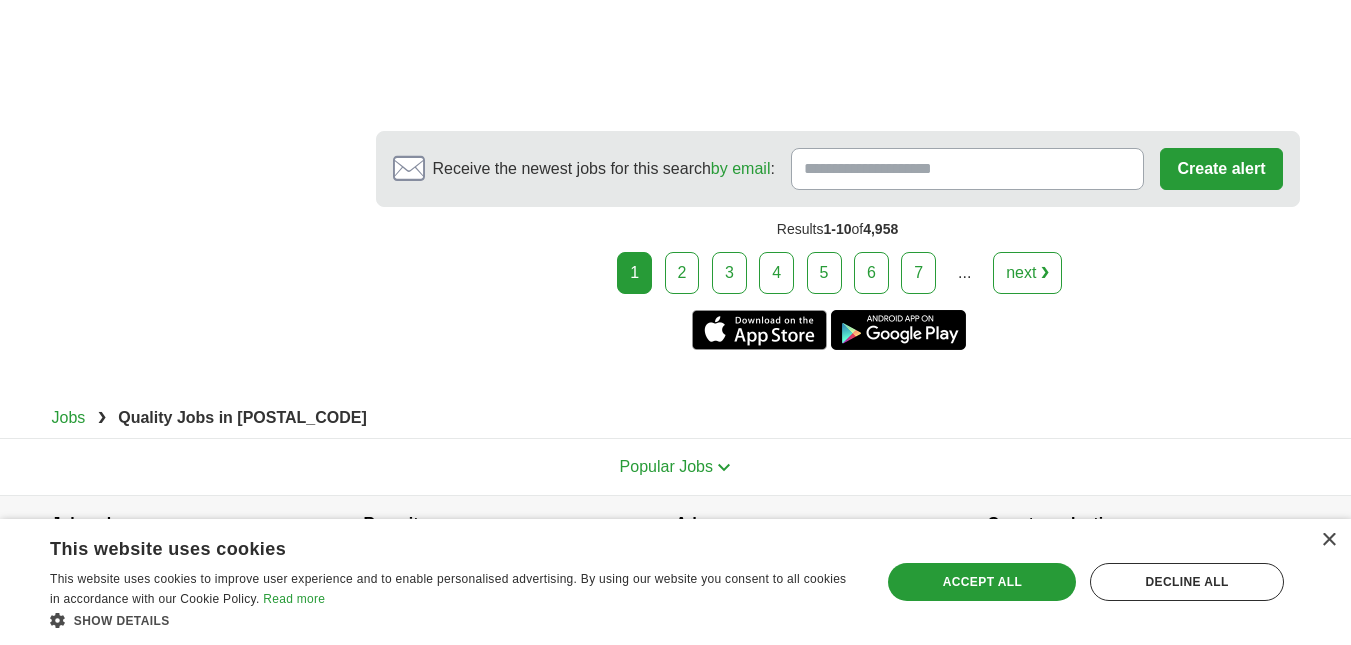 scroll, scrollTop: 3300, scrollLeft: 0, axis: vertical 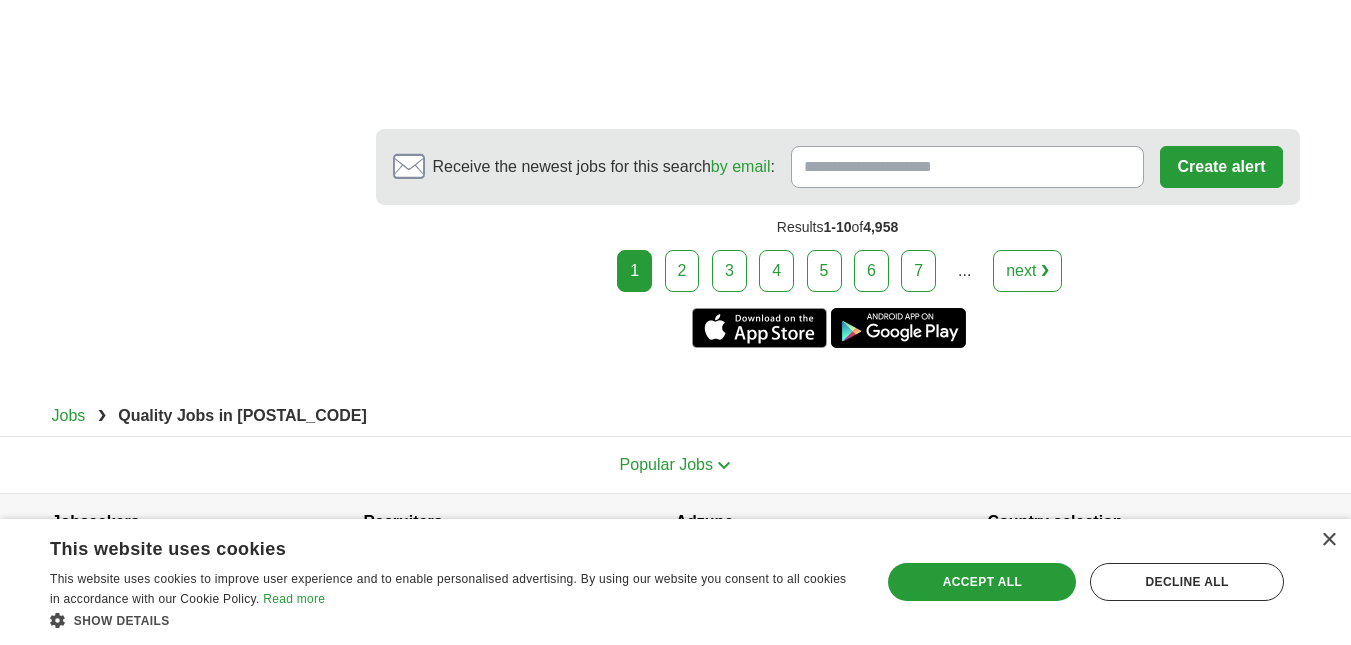 click on "2" at bounding box center (682, 271) 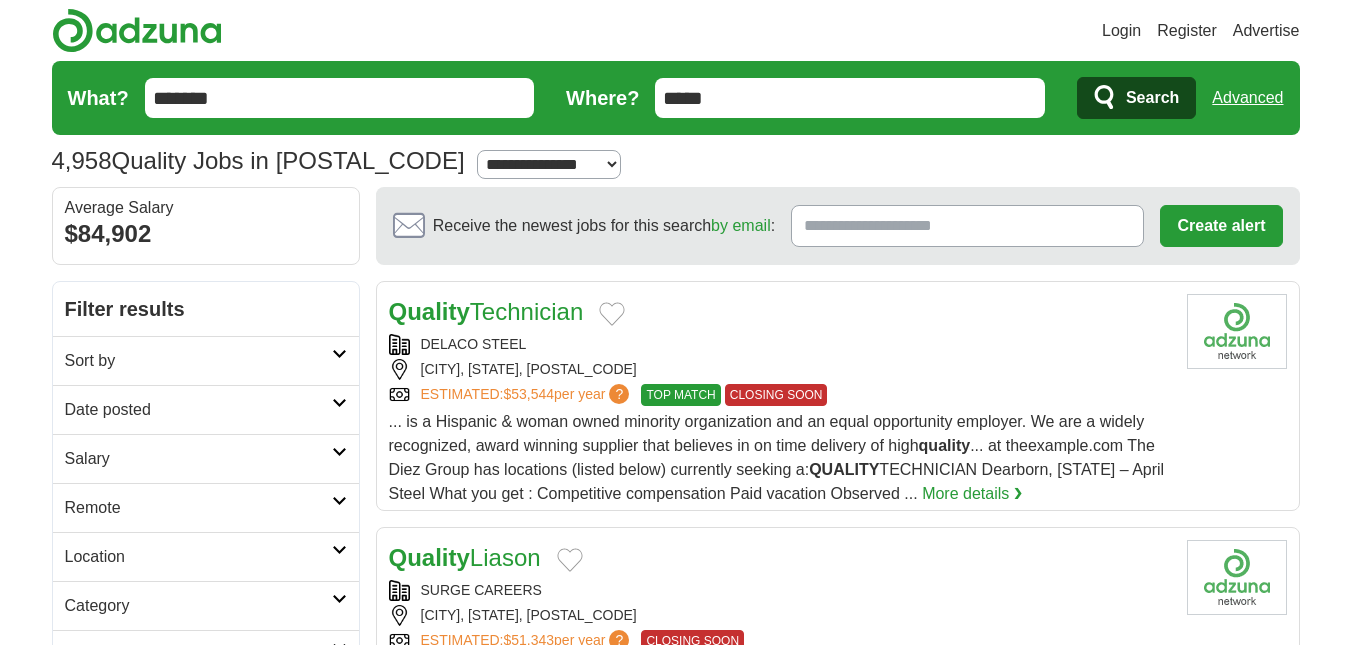 scroll, scrollTop: 0, scrollLeft: 0, axis: both 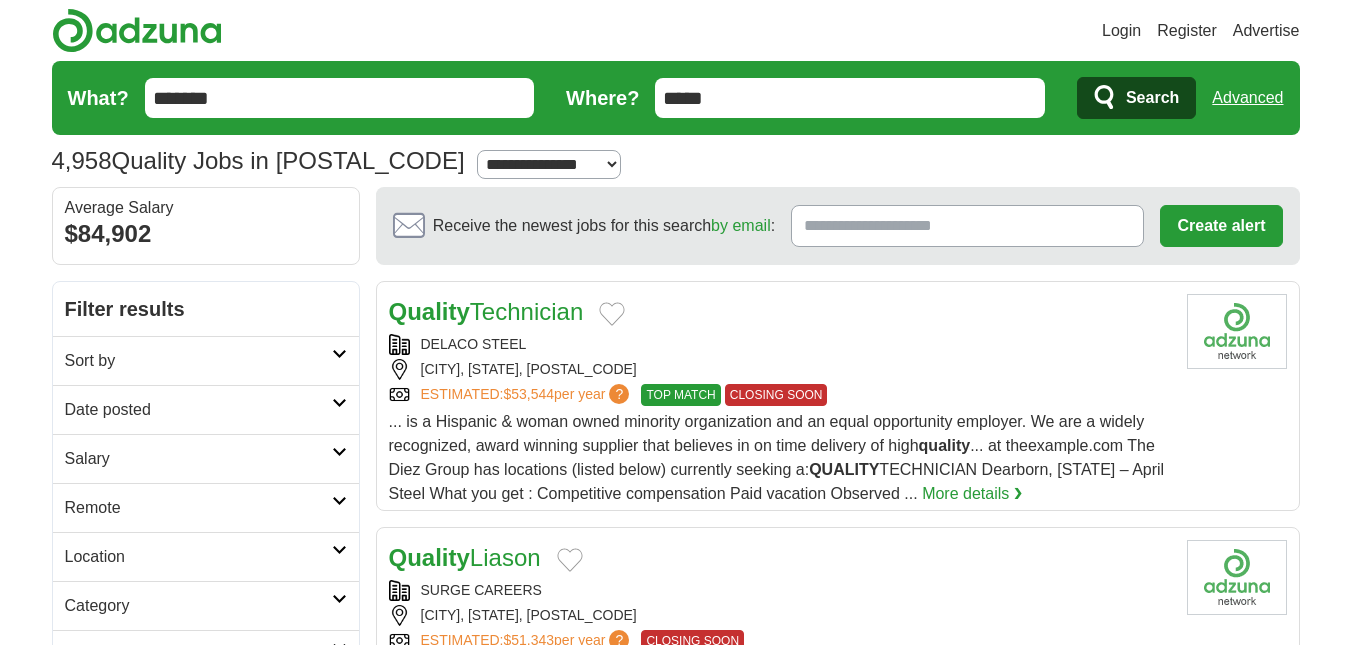 select on "**" 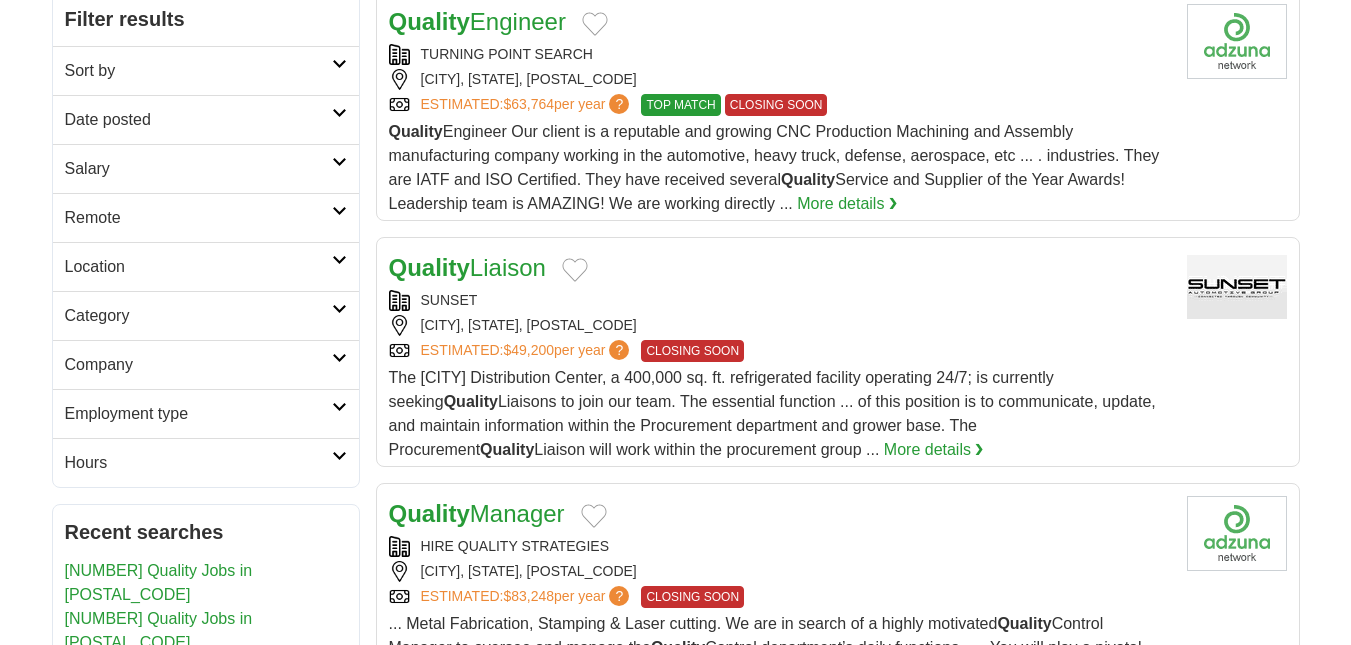 scroll, scrollTop: 0, scrollLeft: 0, axis: both 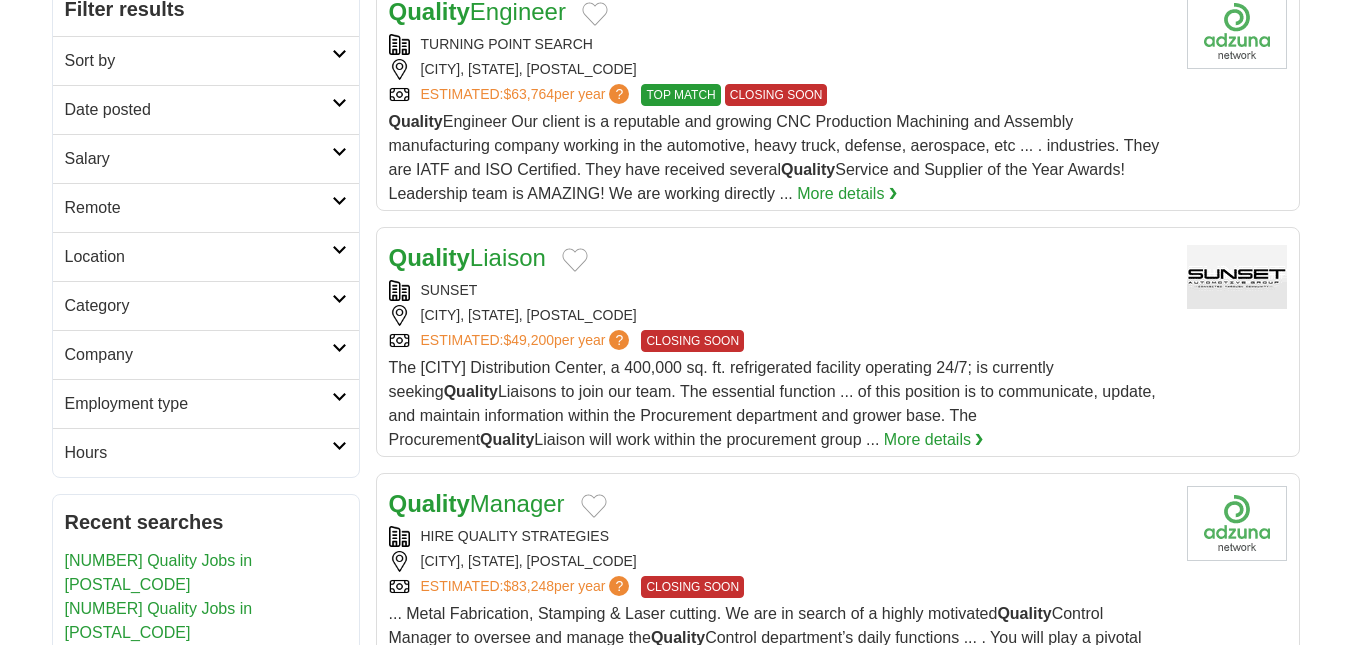 click on "Sort by" at bounding box center (198, 61) 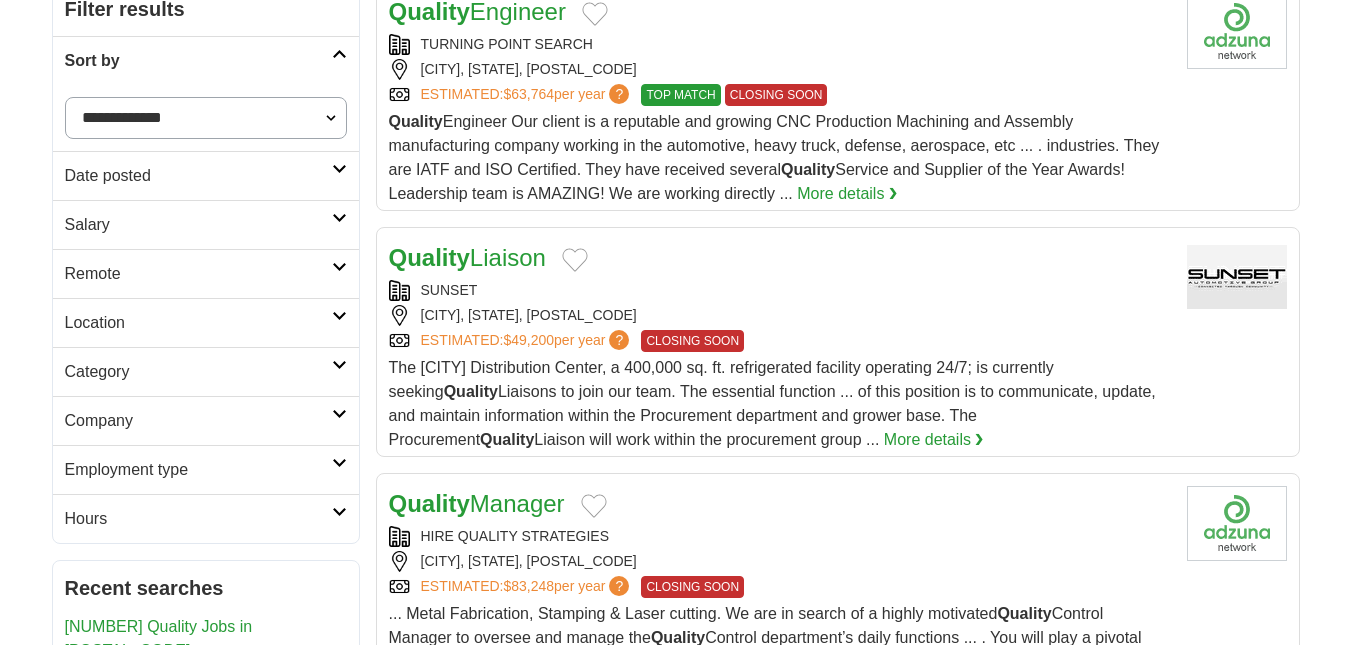 click on "Date posted" at bounding box center [198, 176] 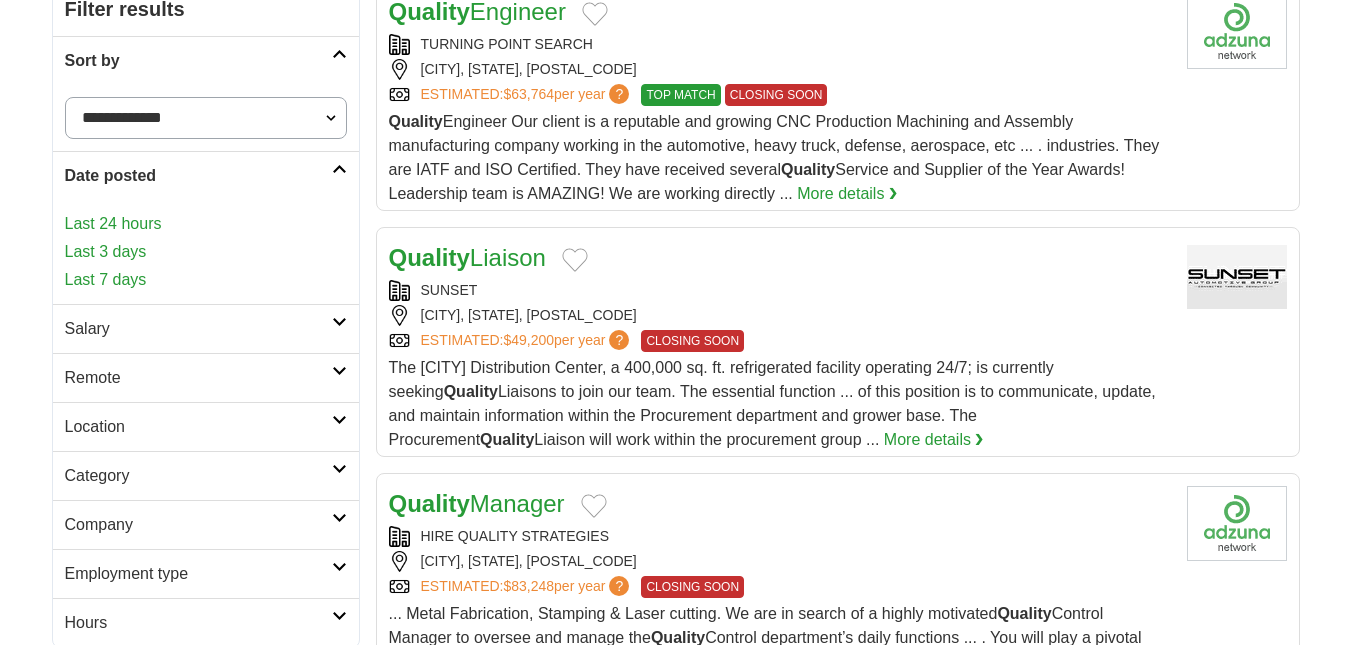 click on "Last 7 days" at bounding box center (206, 280) 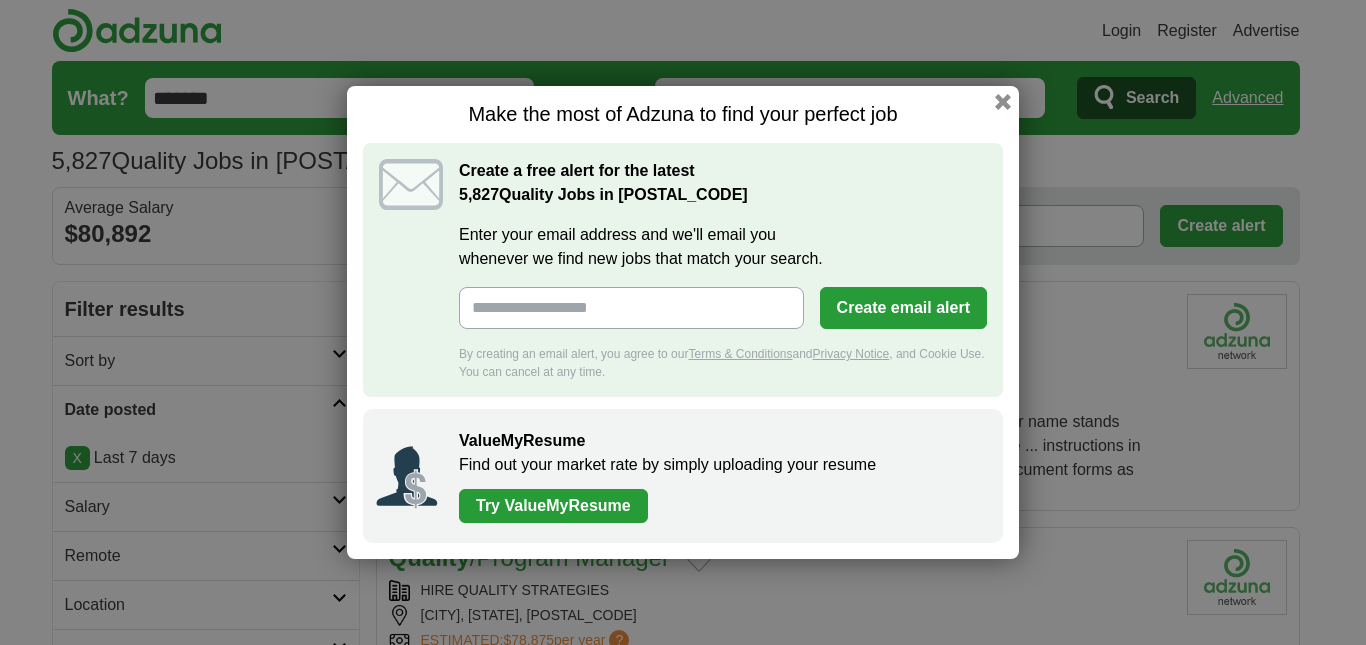 scroll, scrollTop: 0, scrollLeft: 0, axis: both 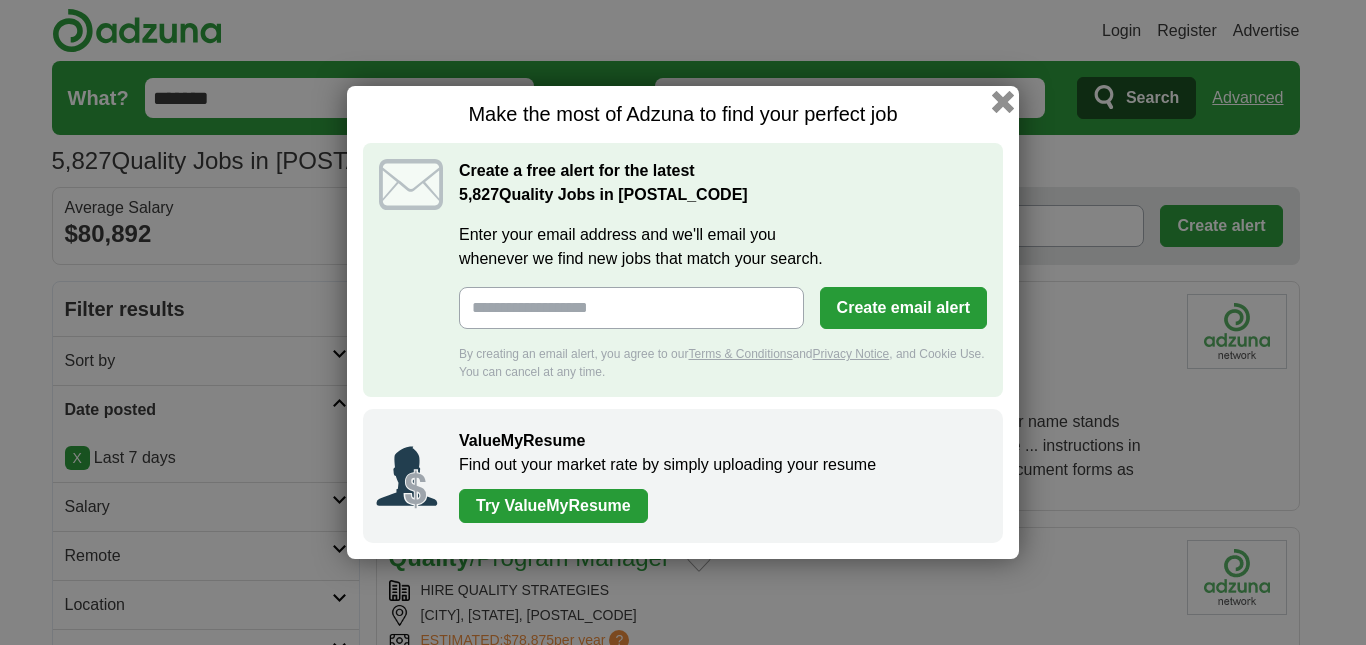 click at bounding box center (1003, 102) 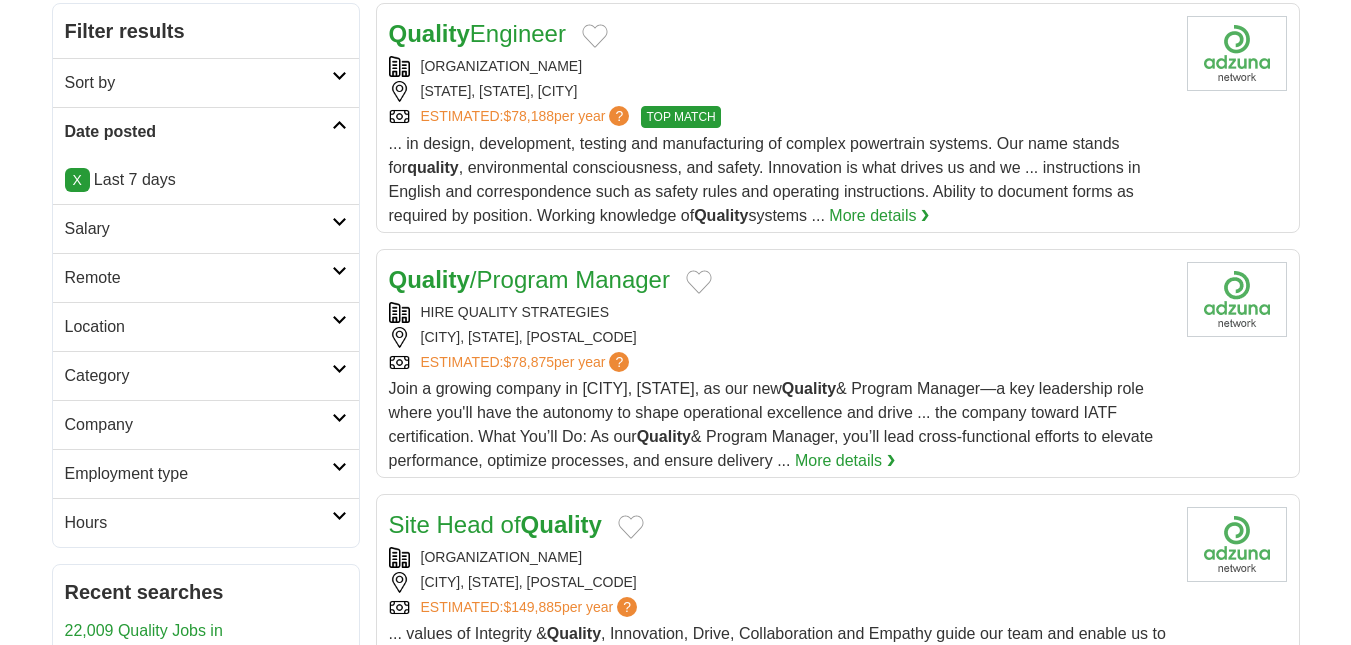 scroll, scrollTop: 400, scrollLeft: 0, axis: vertical 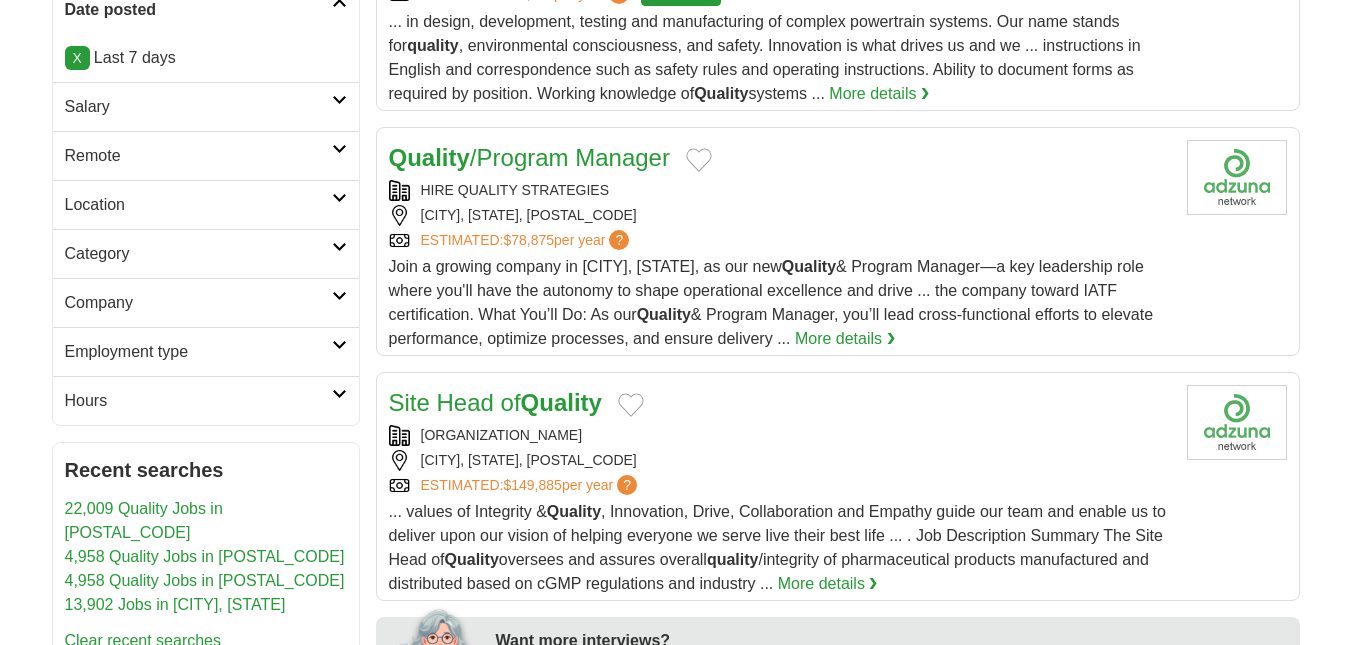 click on "Salary" at bounding box center [198, 107] 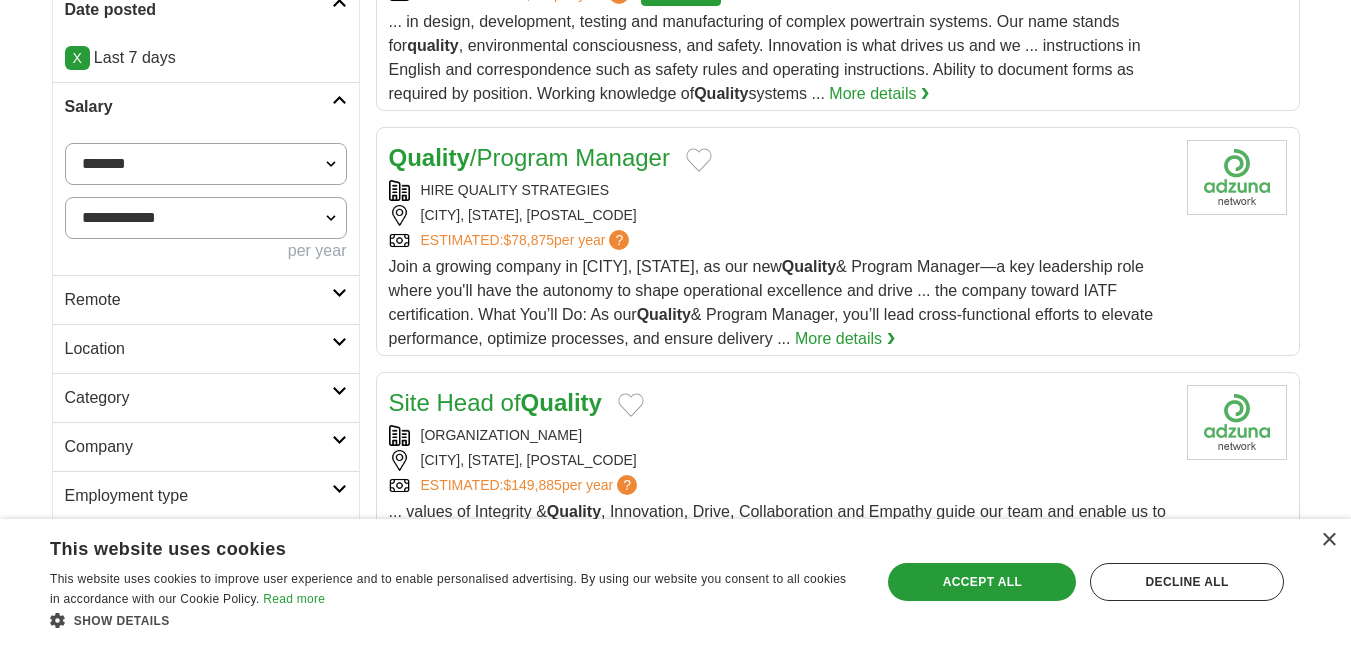 click on "**********" at bounding box center (206, 164) 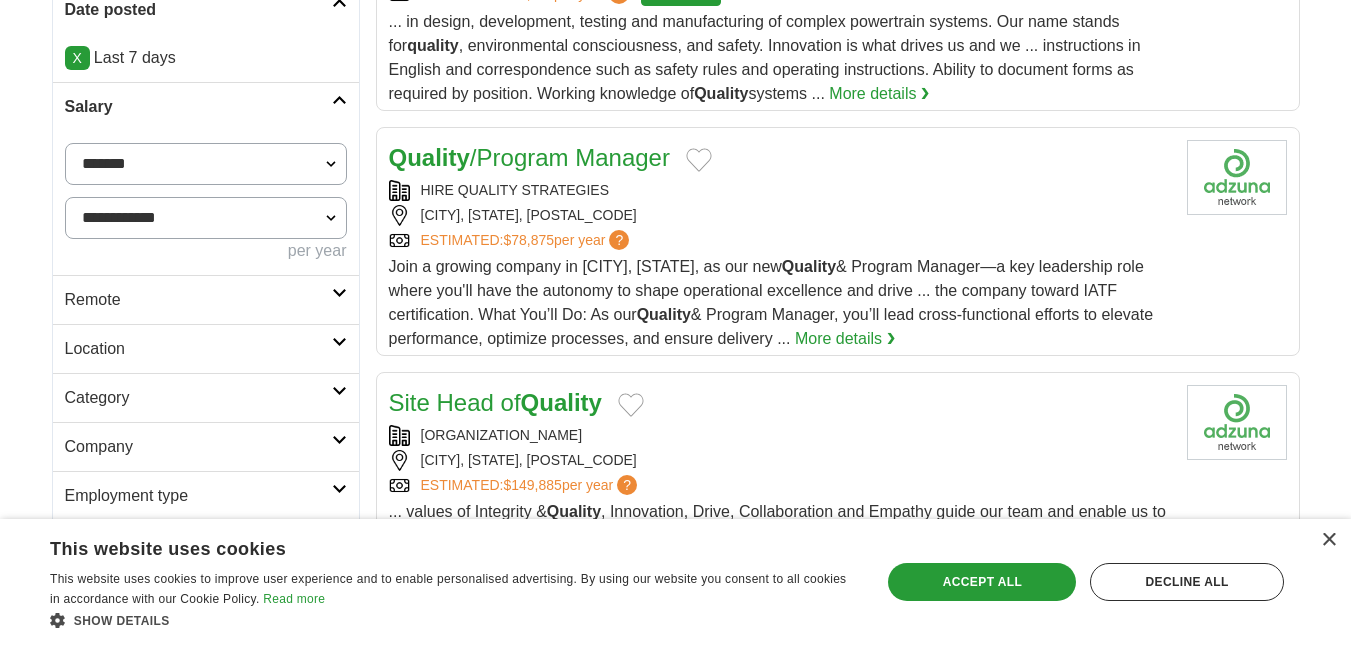 select on "*****" 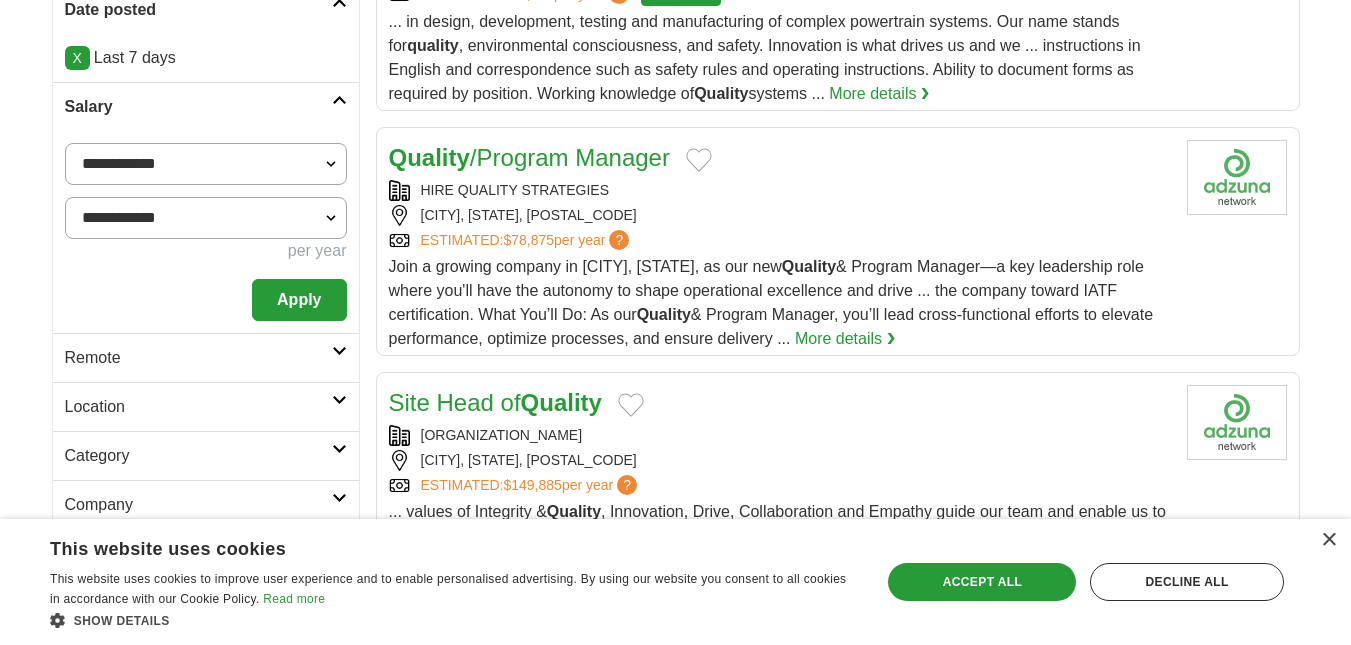 click on "**********" at bounding box center (206, 218) 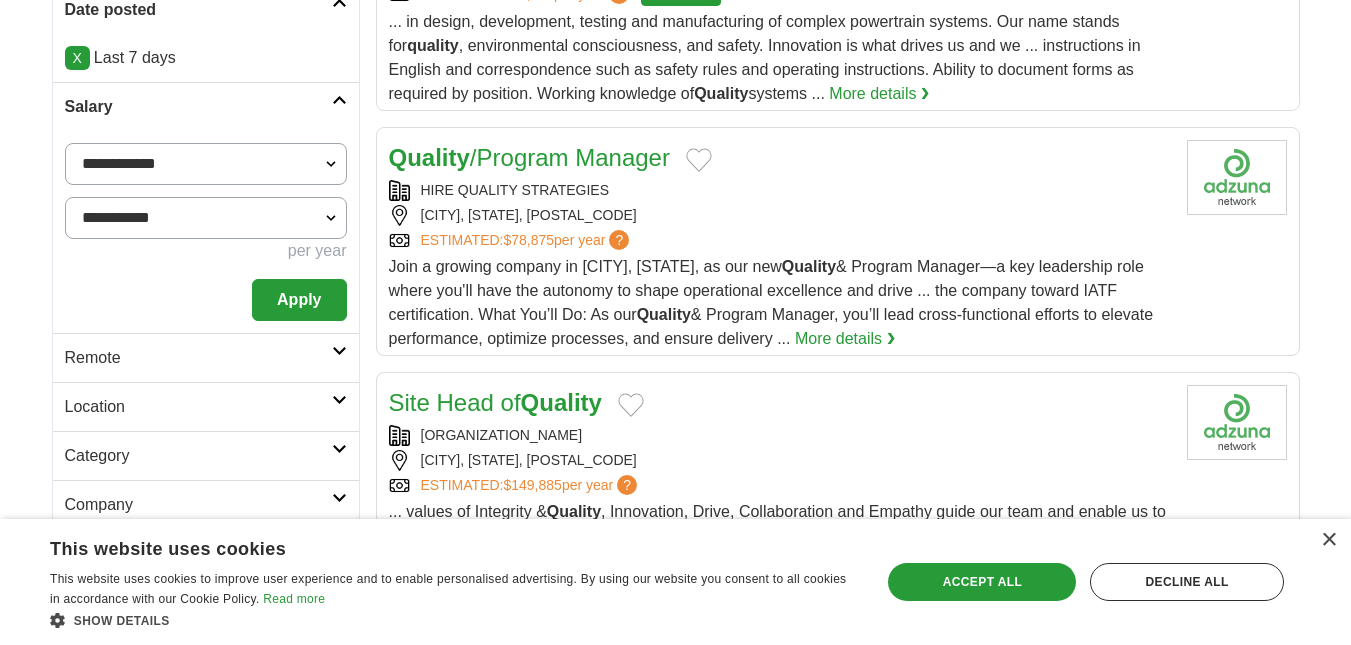 click on "**********" at bounding box center (206, 218) 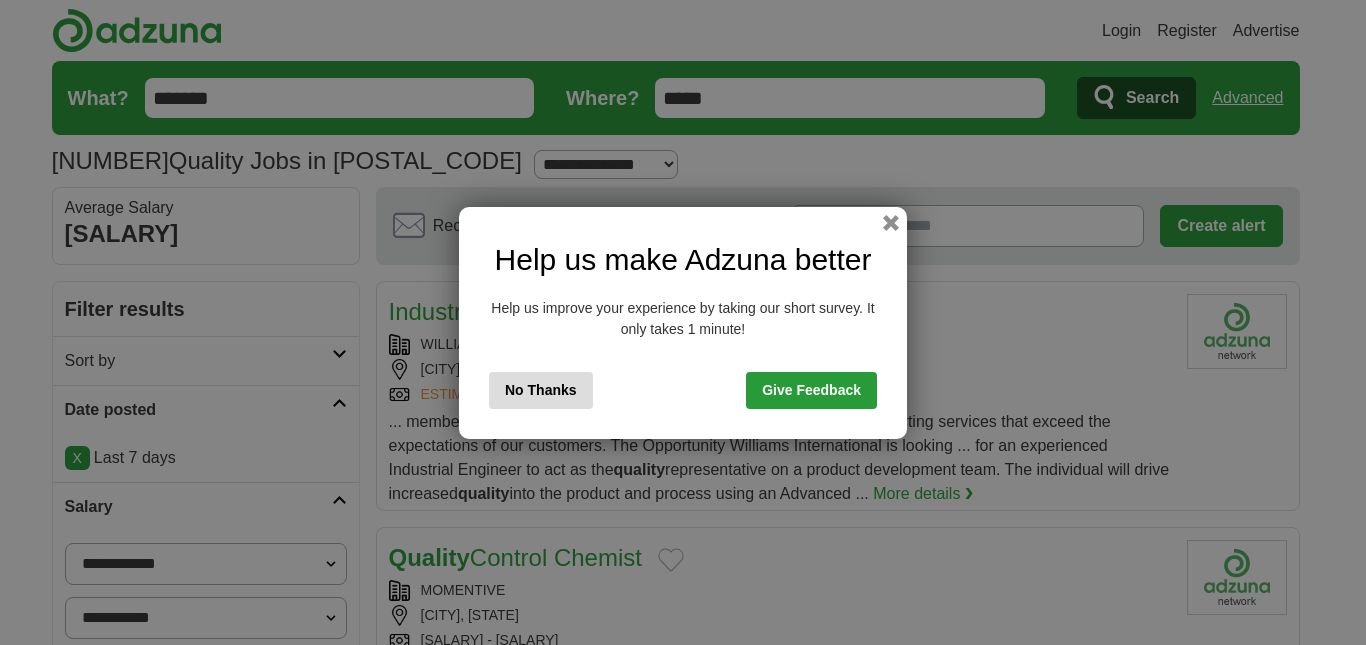scroll, scrollTop: 0, scrollLeft: 0, axis: both 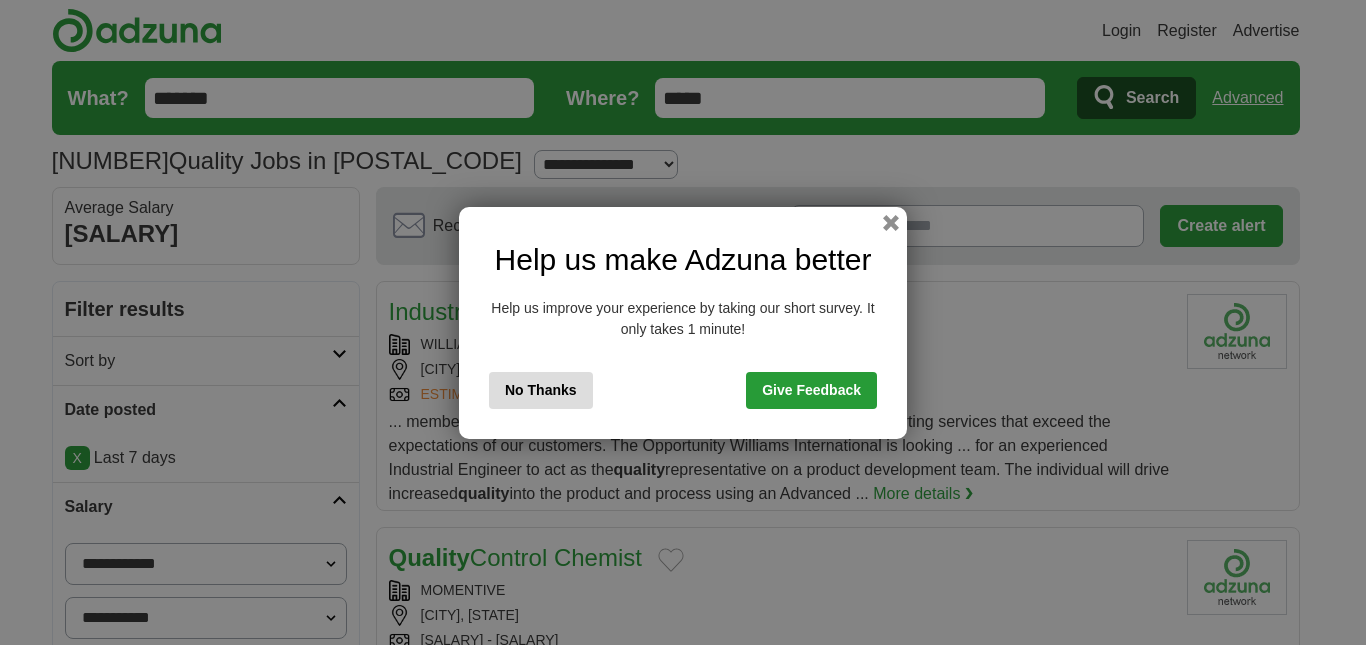 click on "No Thanks" at bounding box center [541, 390] 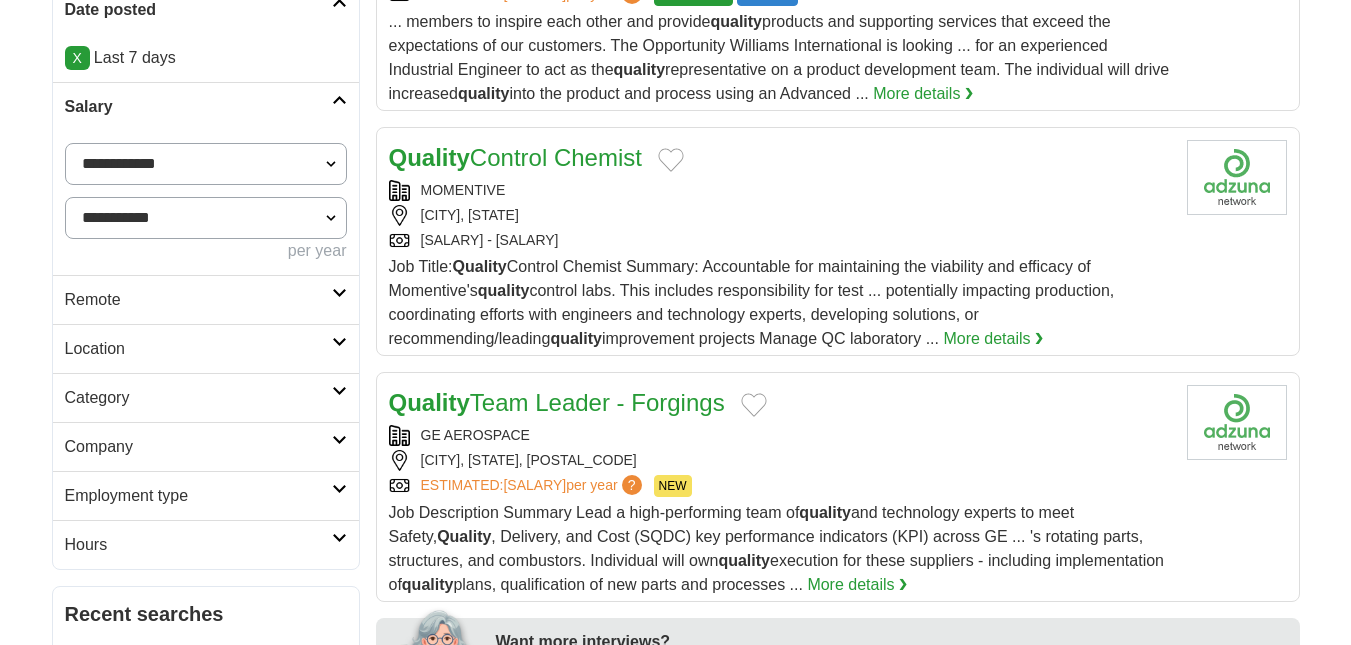 scroll, scrollTop: 600, scrollLeft: 0, axis: vertical 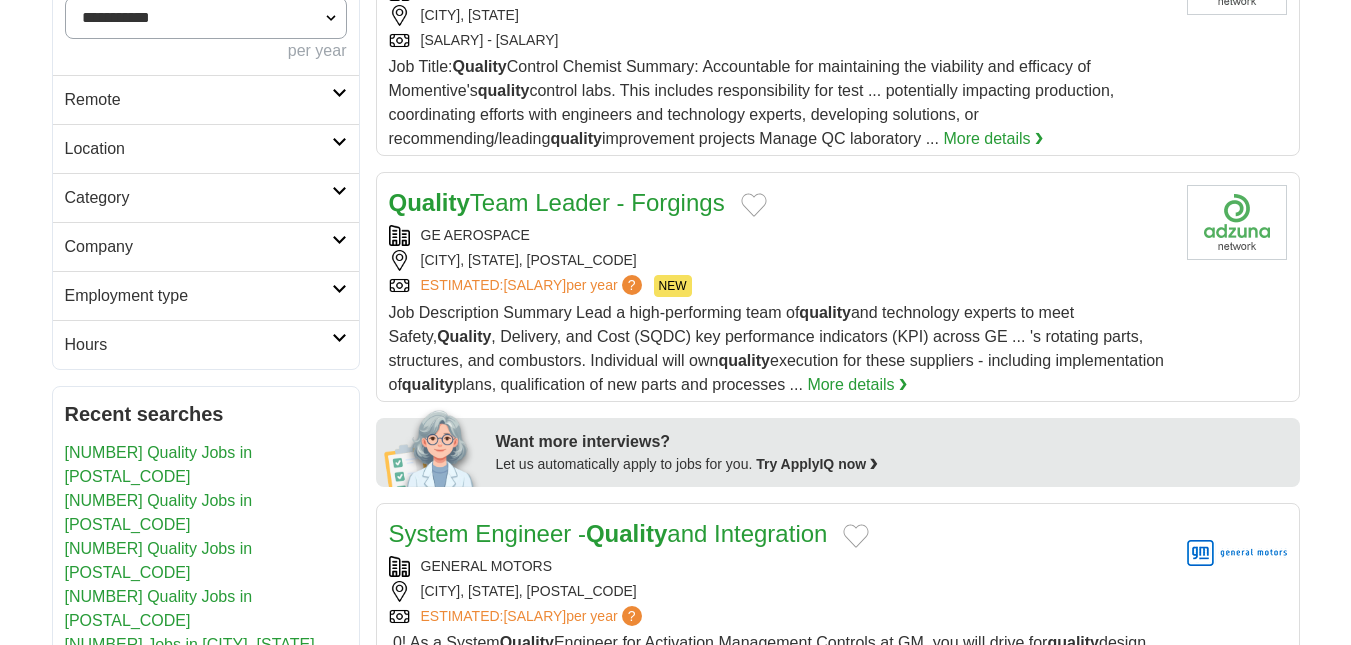 click on "Location" at bounding box center (198, 149) 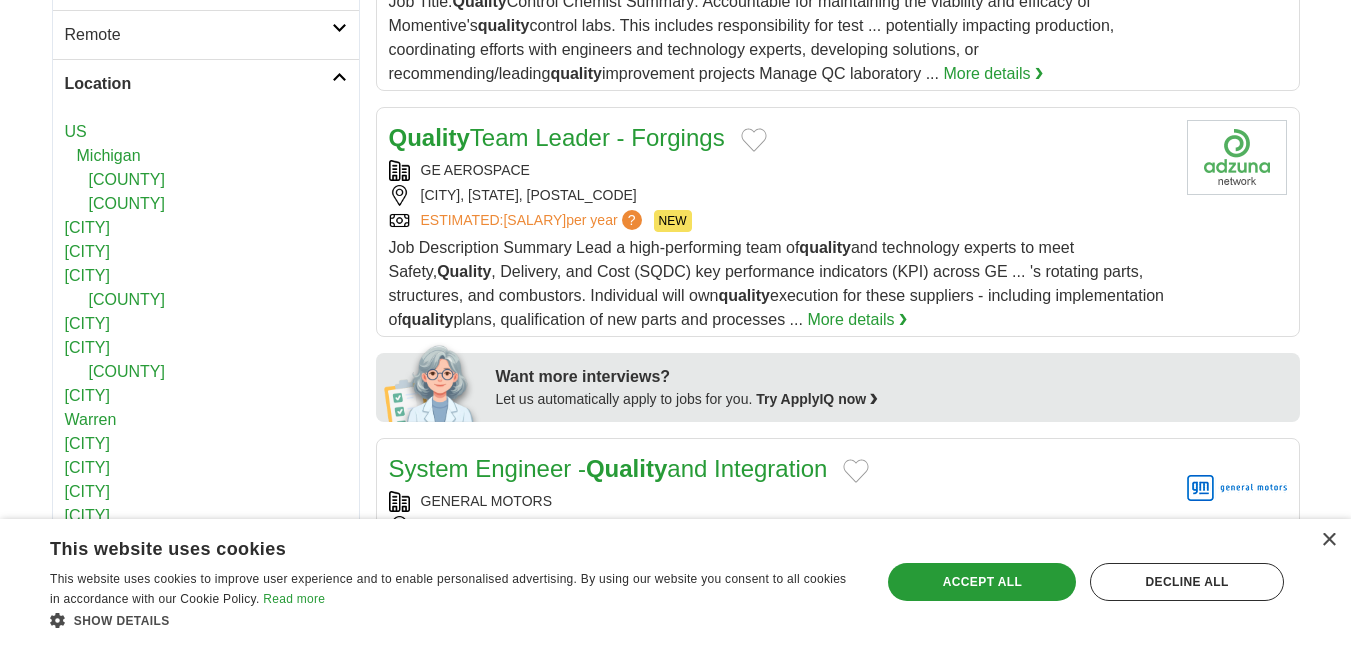 scroll, scrollTop: 700, scrollLeft: 0, axis: vertical 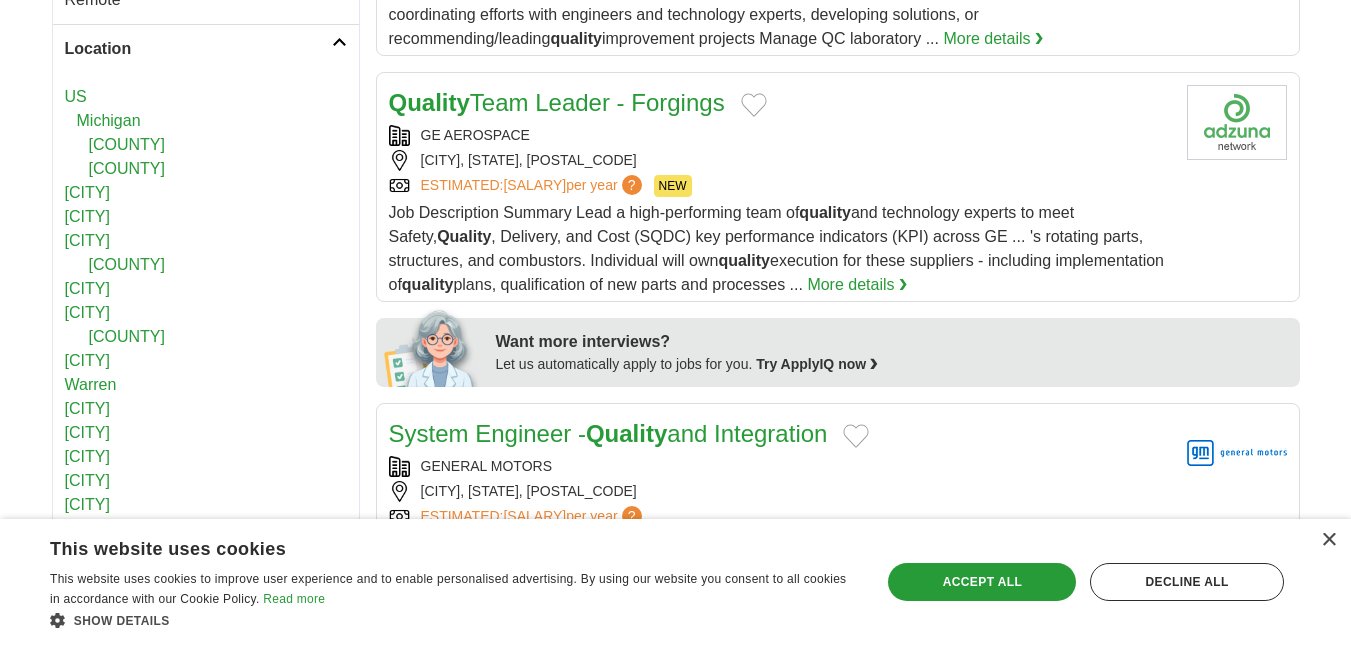 click on "Login
Register
Advertise
980
Quality Jobs in 48154
from $90,000
Salary
Select a salary range
Salary from
from $10,000
from $20,000
from $40,000
from $60,000
from $80,000
from $100,000
per year" at bounding box center (675, 954) 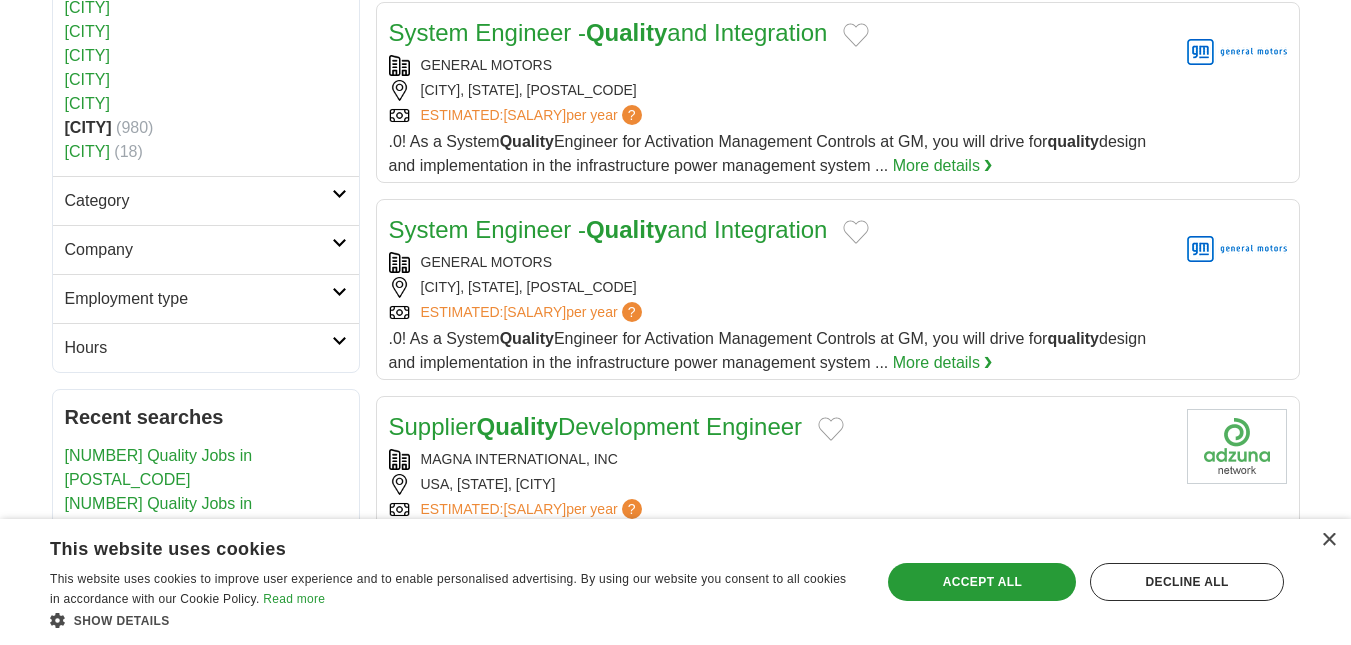 scroll, scrollTop: 1100, scrollLeft: 0, axis: vertical 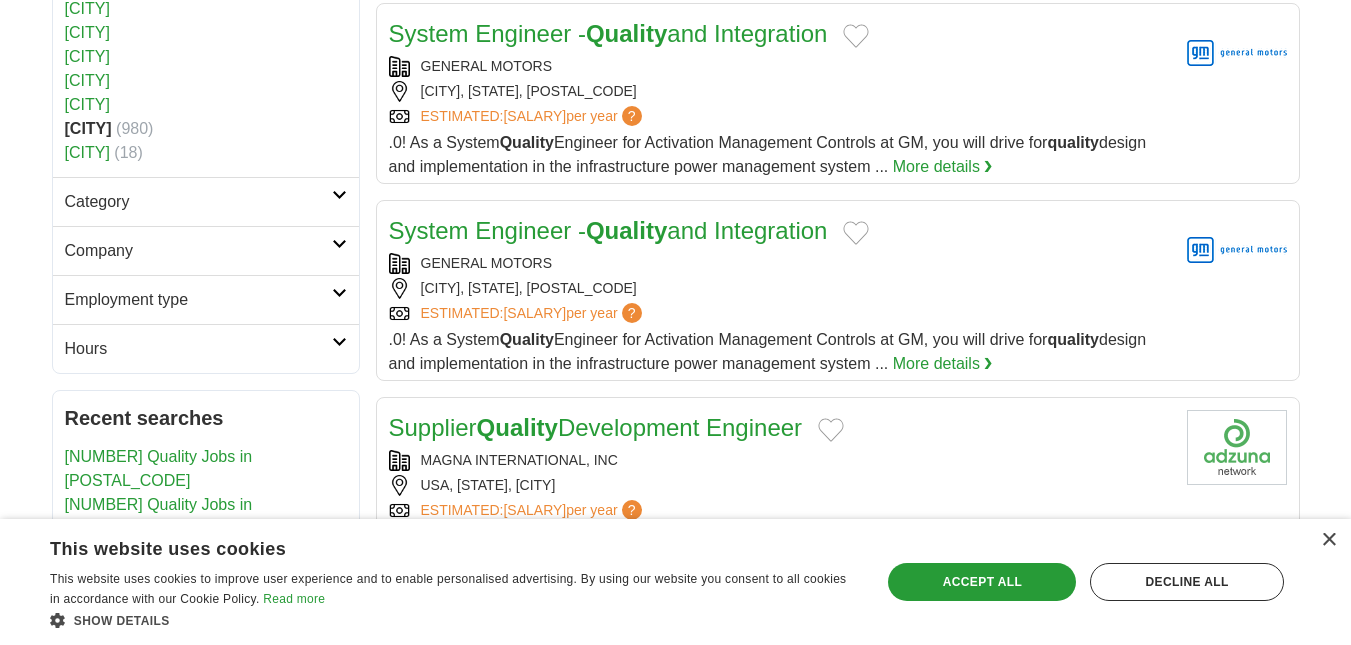 click on "Category" at bounding box center [206, 201] 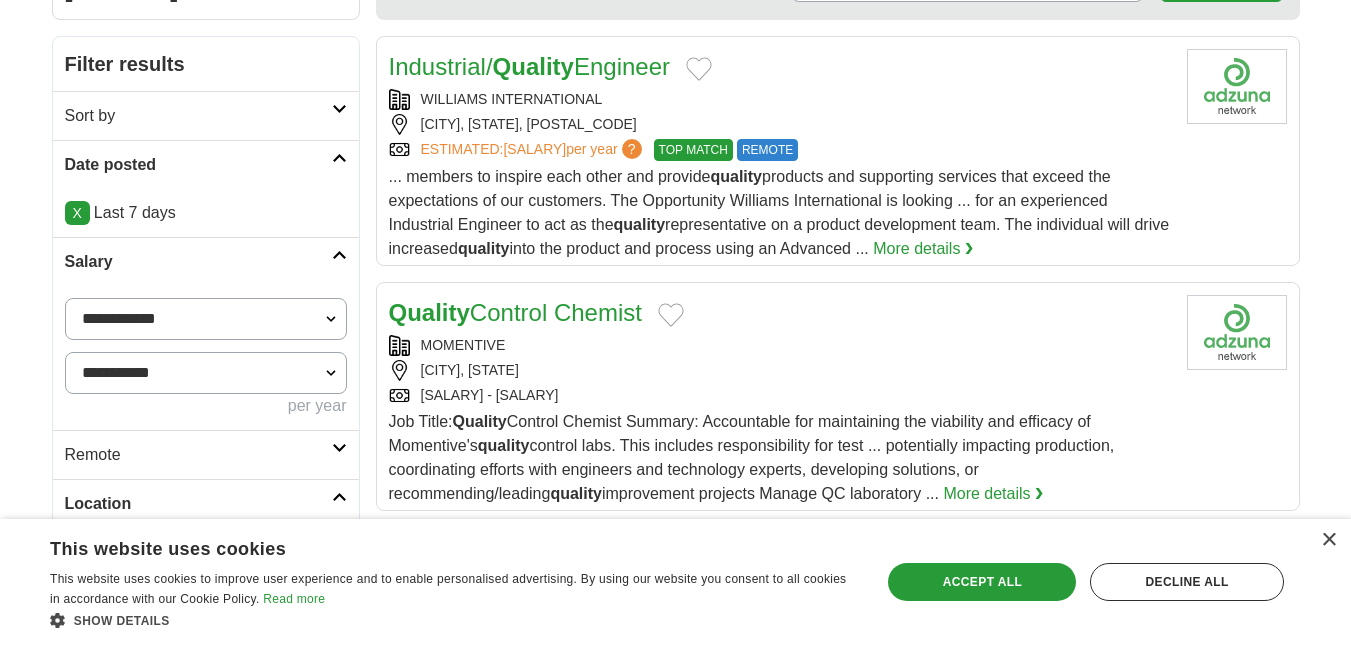 scroll, scrollTop: 200, scrollLeft: 0, axis: vertical 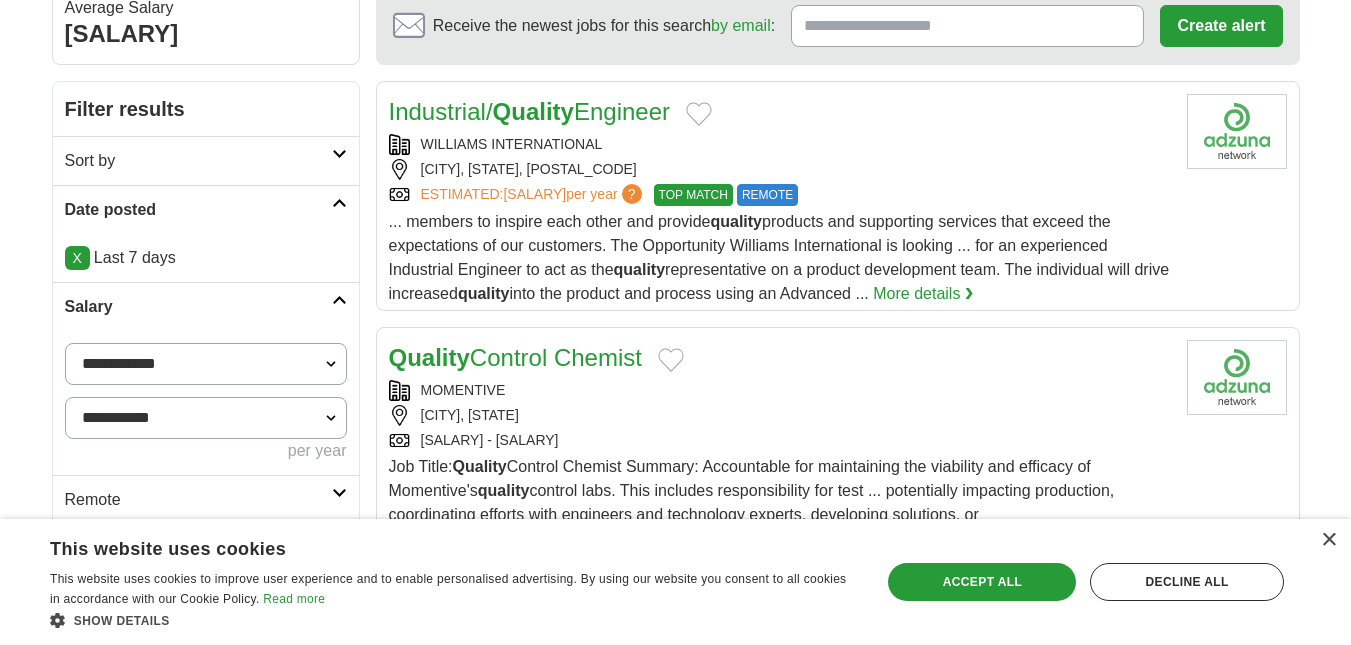 click on "Industrial/ Quality  Engineer" at bounding box center [530, 111] 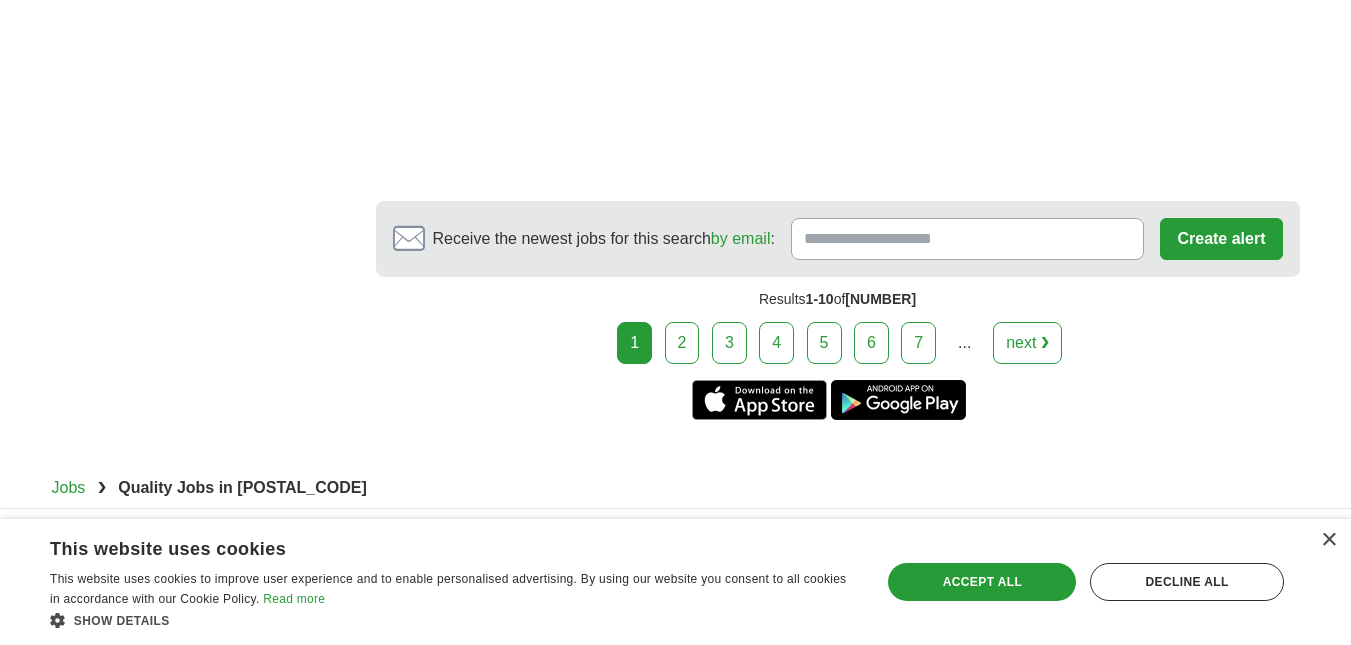 scroll, scrollTop: 3800, scrollLeft: 0, axis: vertical 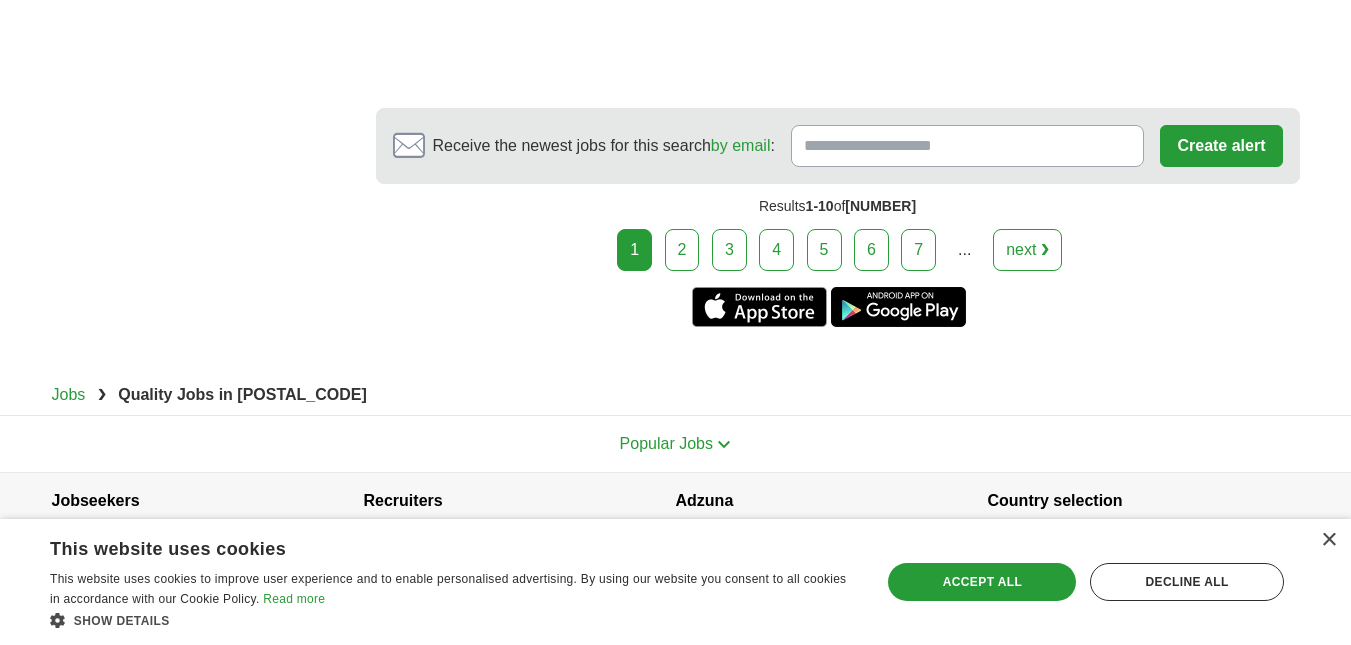 click on "2" at bounding box center [682, 250] 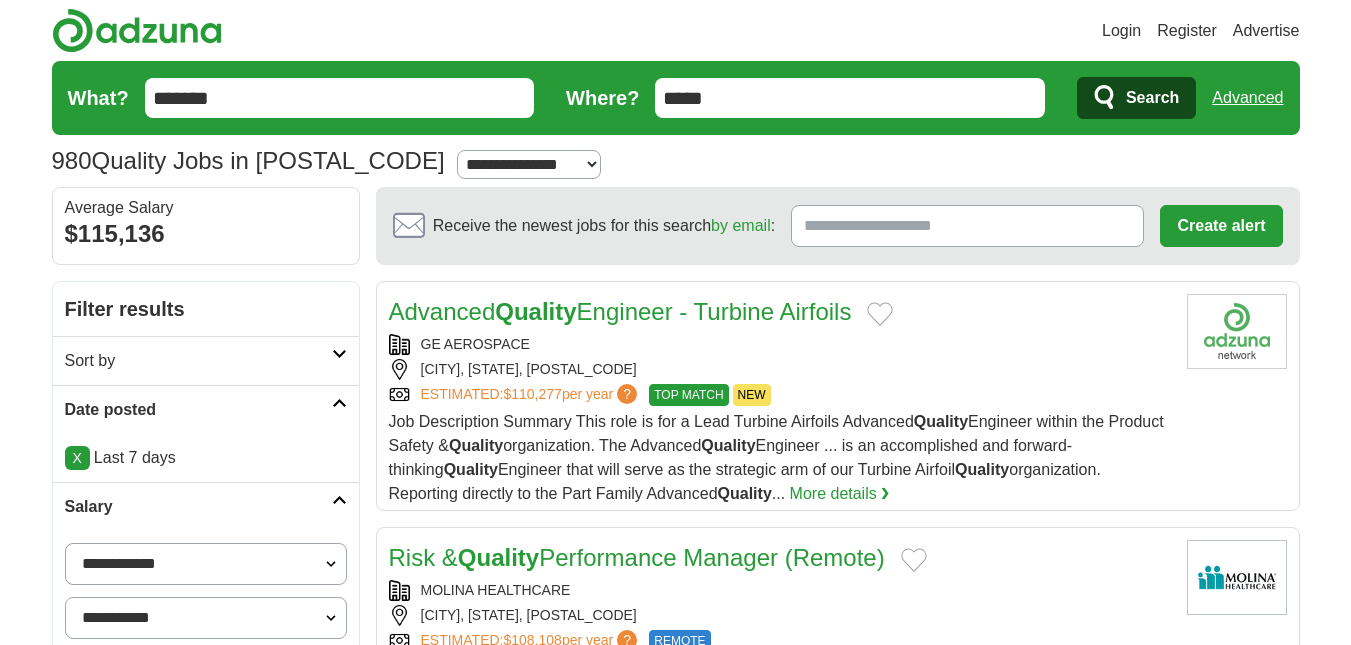 scroll, scrollTop: 200, scrollLeft: 0, axis: vertical 